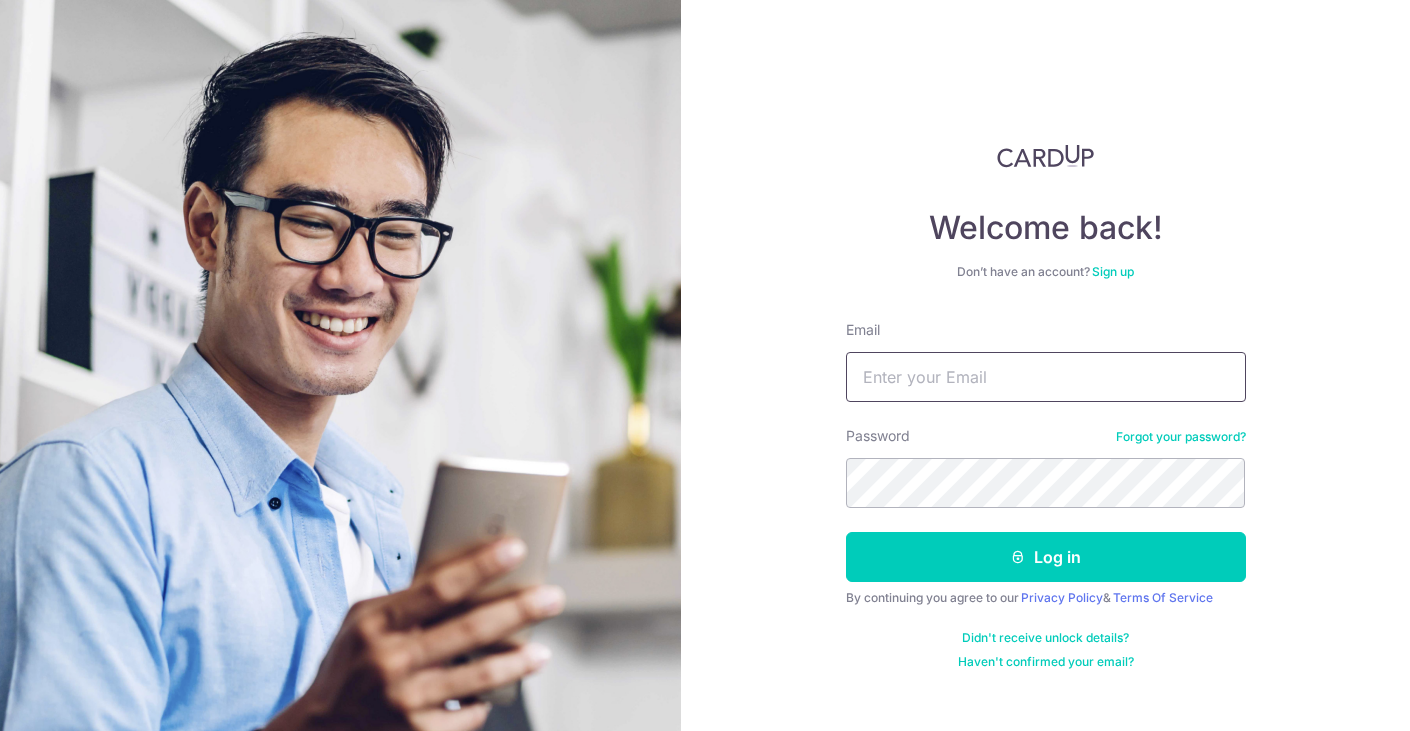 type on "ck.mrslee@gmail.com" 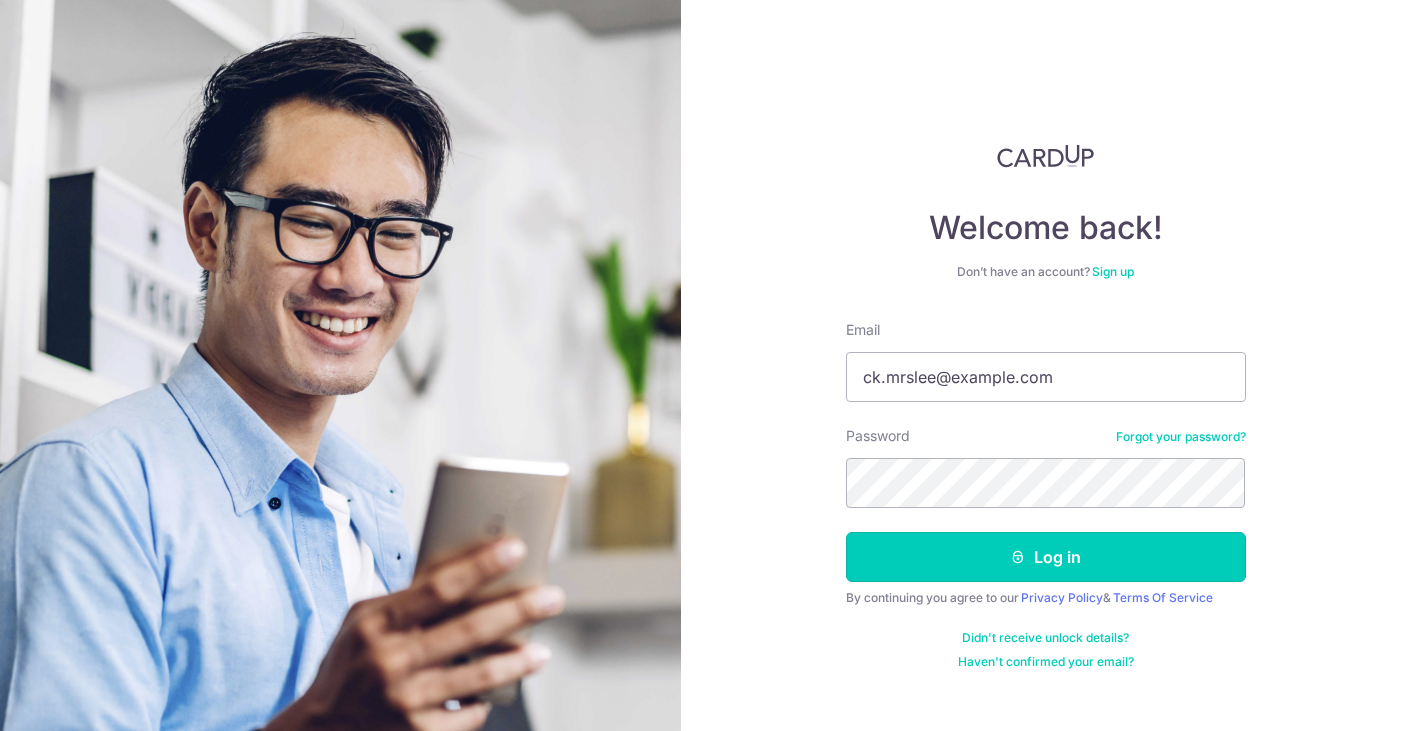 scroll, scrollTop: 0, scrollLeft: 0, axis: both 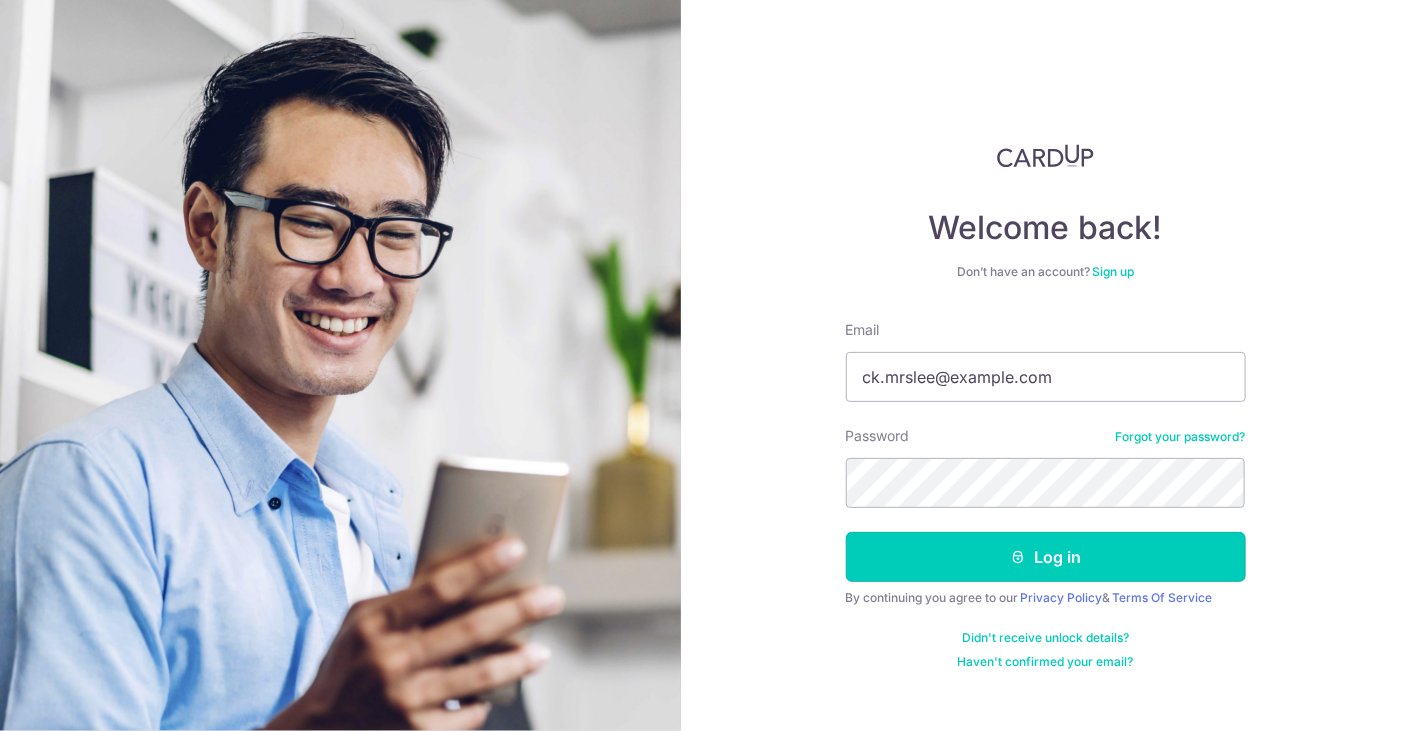 click on "Log in" at bounding box center (1046, 557) 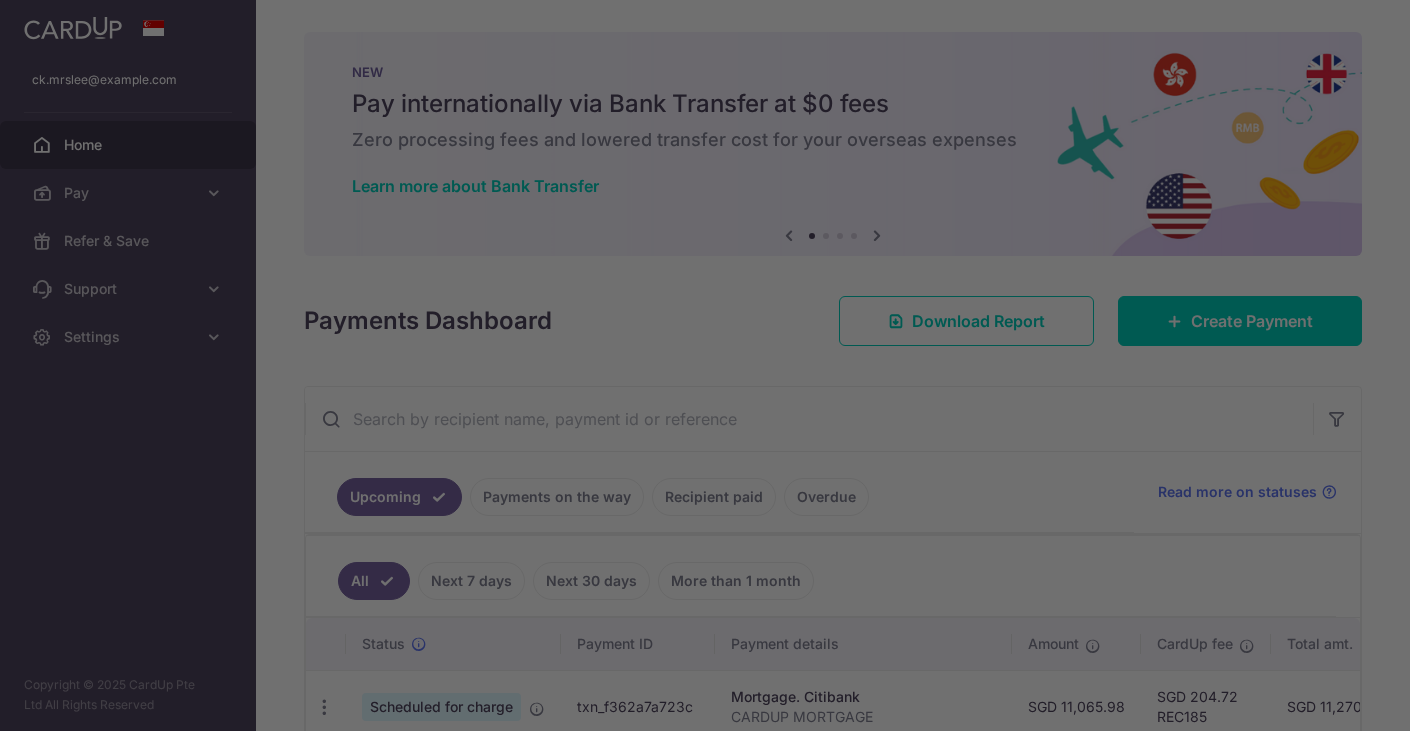 scroll, scrollTop: 0, scrollLeft: 0, axis: both 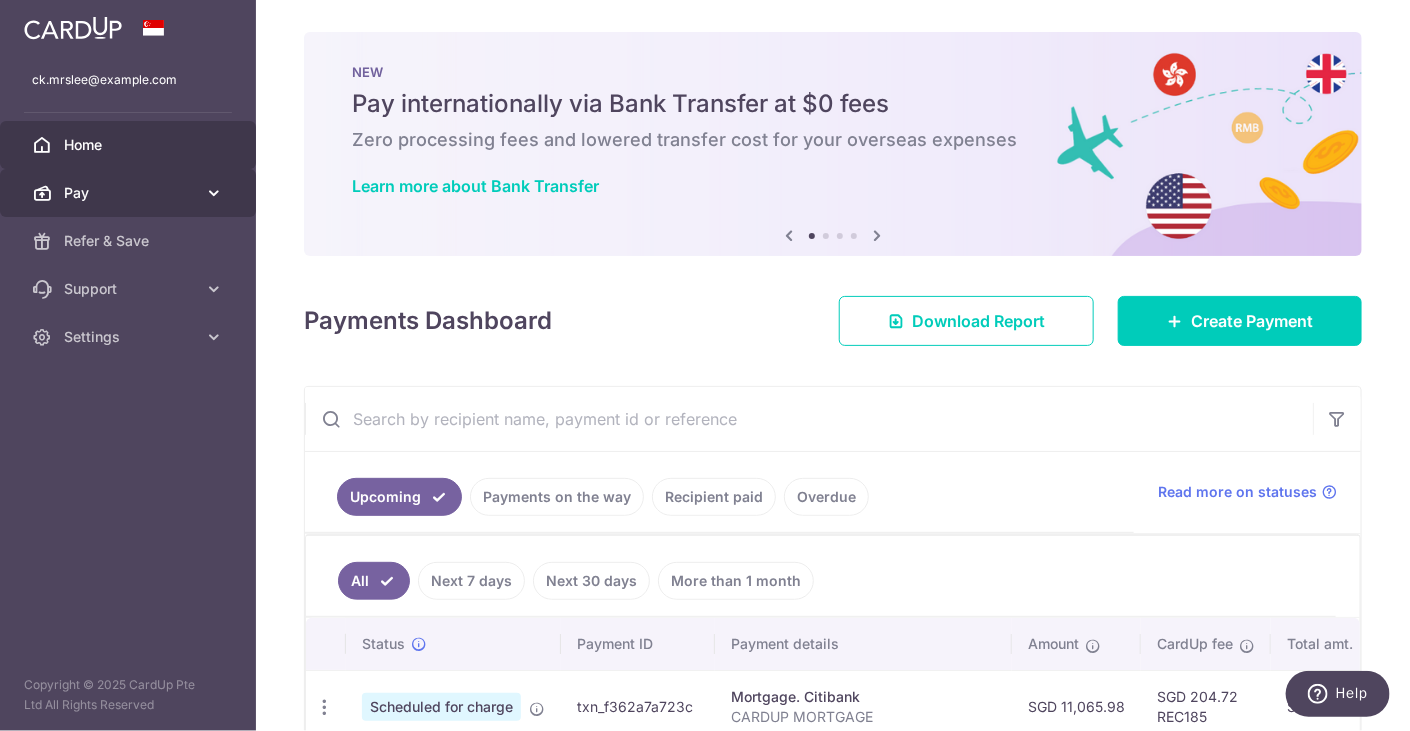 click at bounding box center (214, 193) 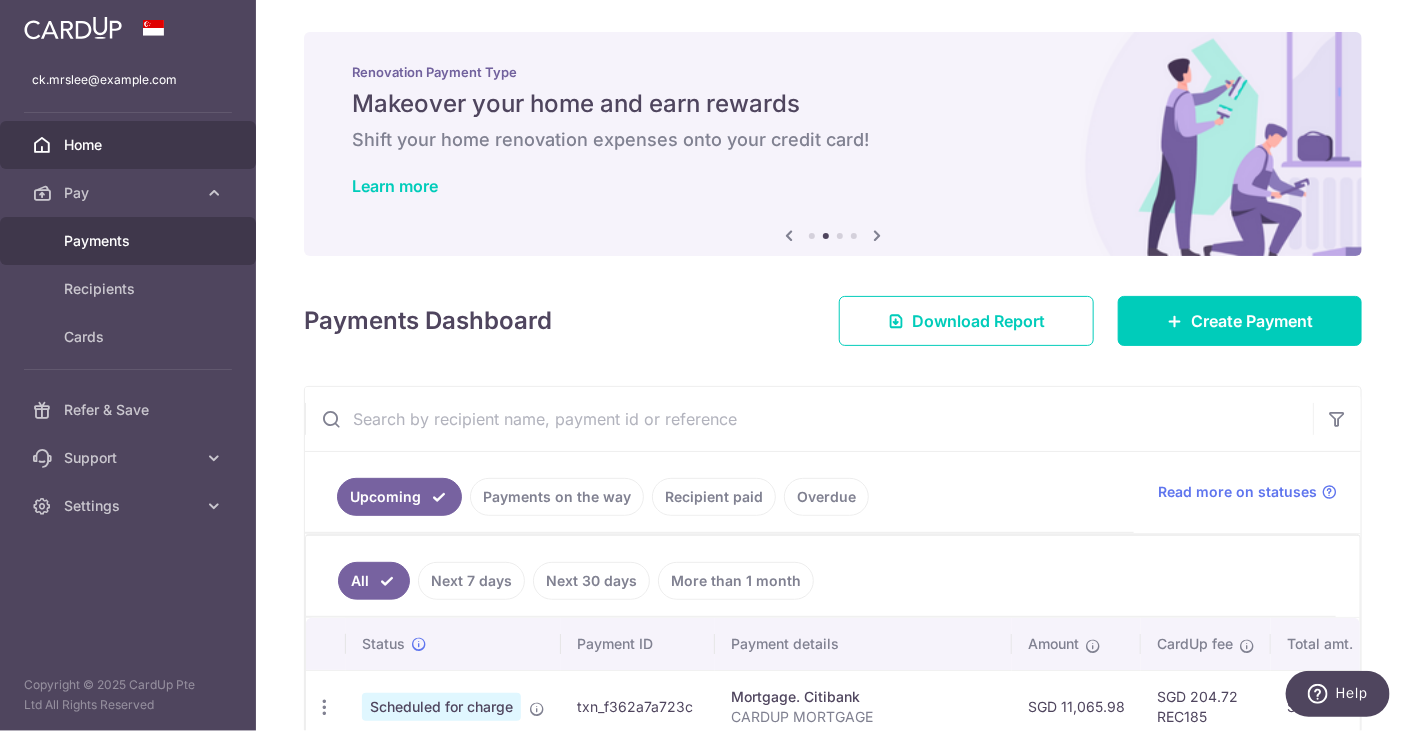 click on "Payments" at bounding box center [130, 241] 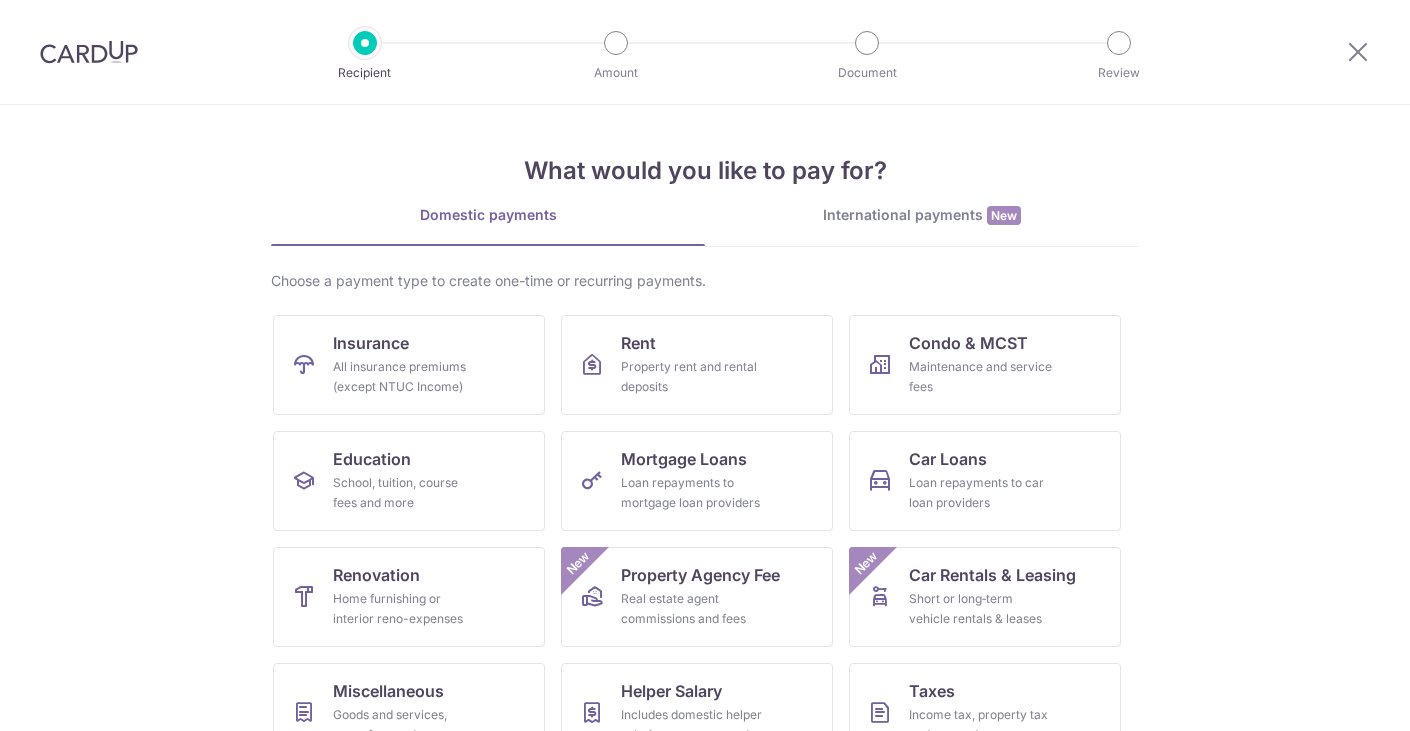 scroll, scrollTop: 0, scrollLeft: 0, axis: both 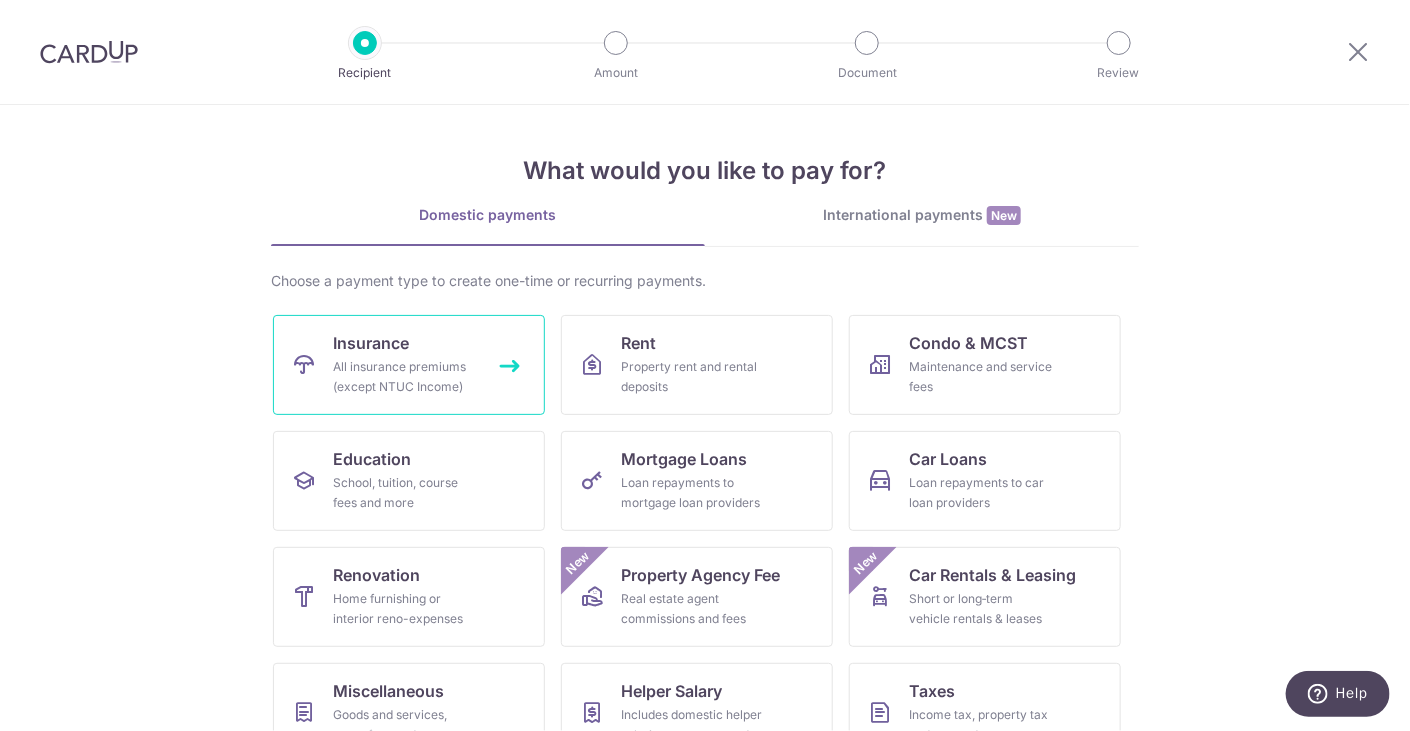 click on "All insurance premiums (except NTUC Income)" at bounding box center (405, 377) 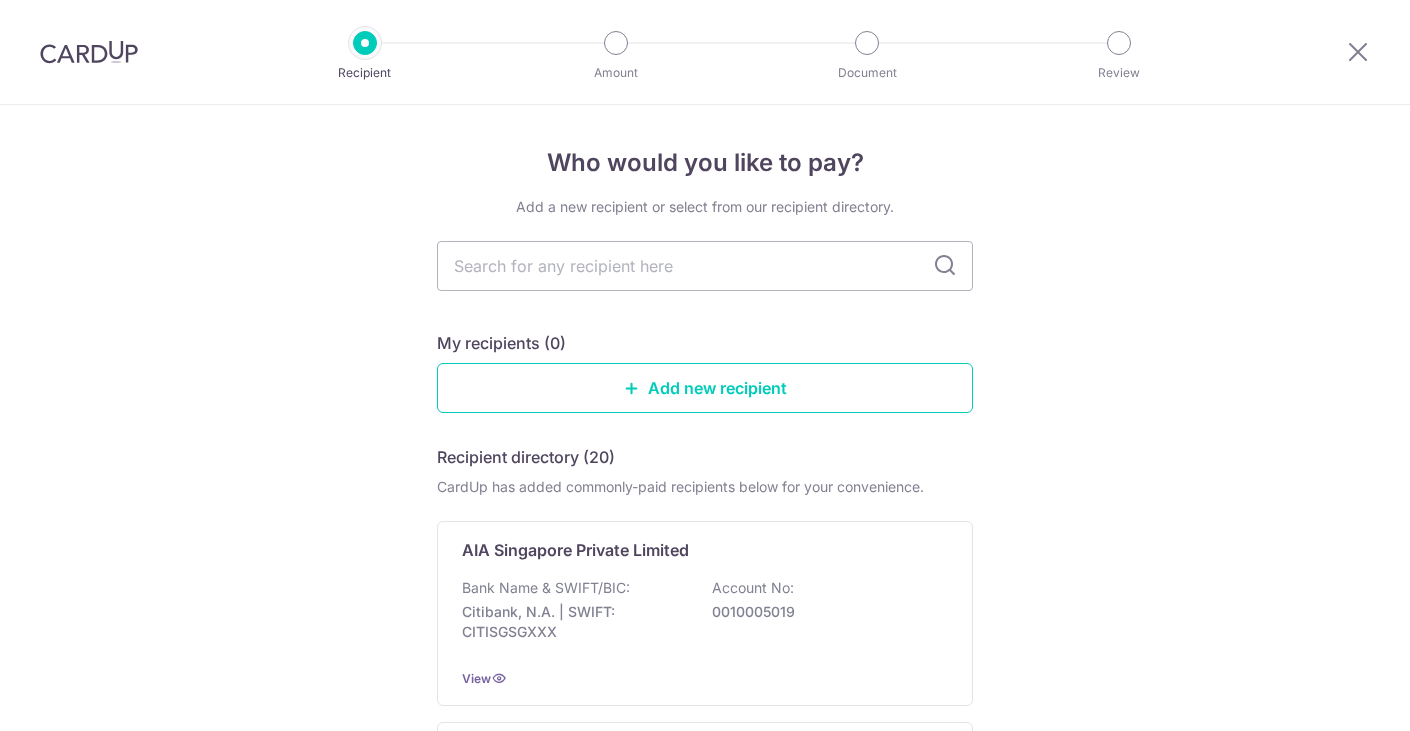 scroll, scrollTop: 0, scrollLeft: 0, axis: both 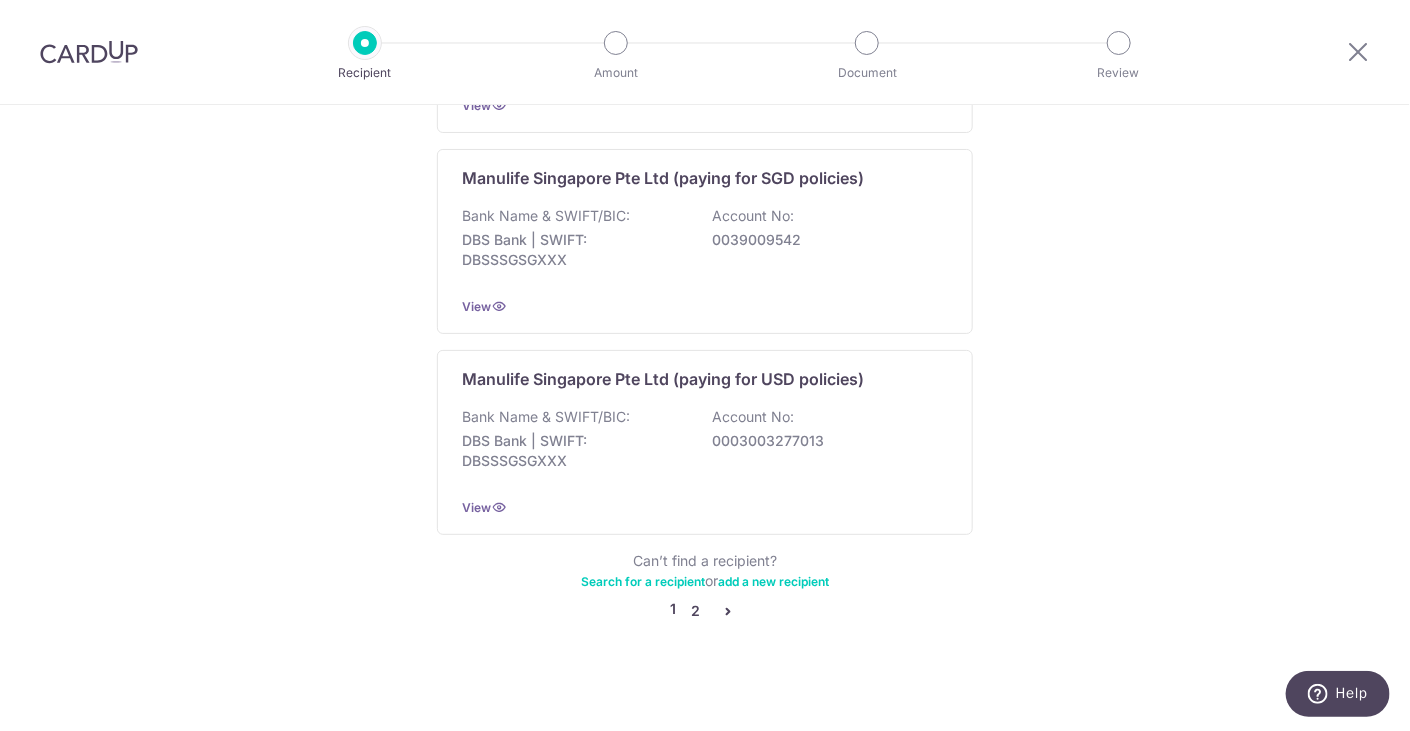 click on "2" at bounding box center (696, 611) 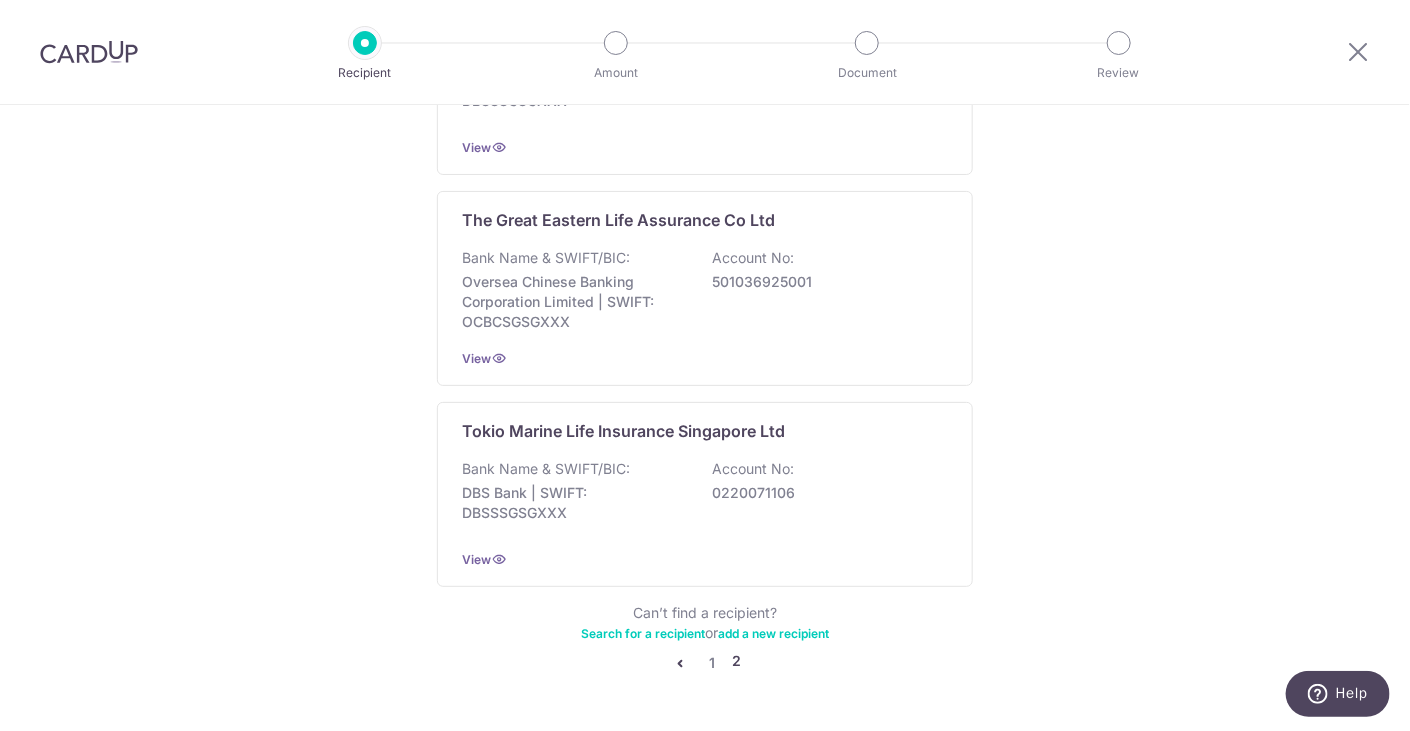 scroll, scrollTop: 1951, scrollLeft: 0, axis: vertical 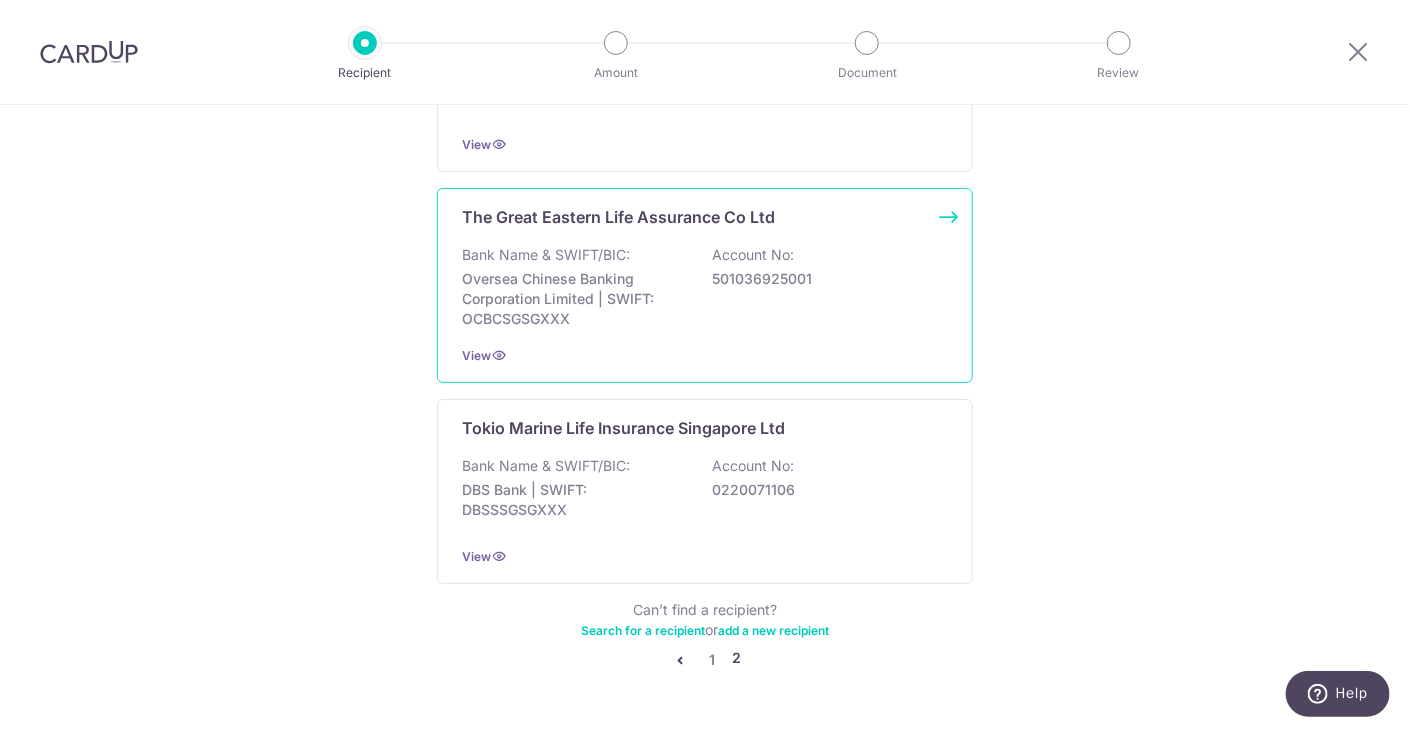 click on "Bank Name & SWIFT/BIC:
Oversea Chinese Banking Corporation Limited | SWIFT: OCBCSGSGXXX
Account No:
501036925001" at bounding box center [705, 287] 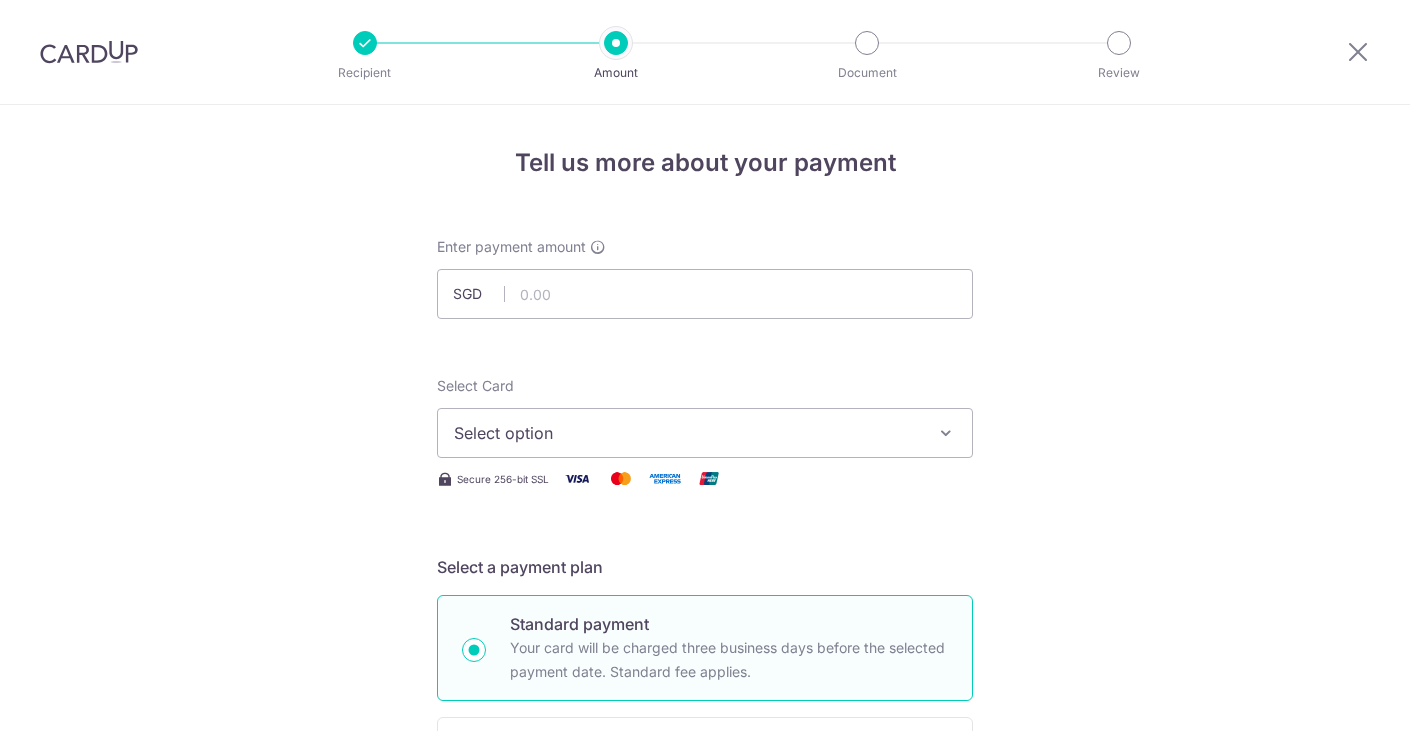 scroll, scrollTop: 0, scrollLeft: 0, axis: both 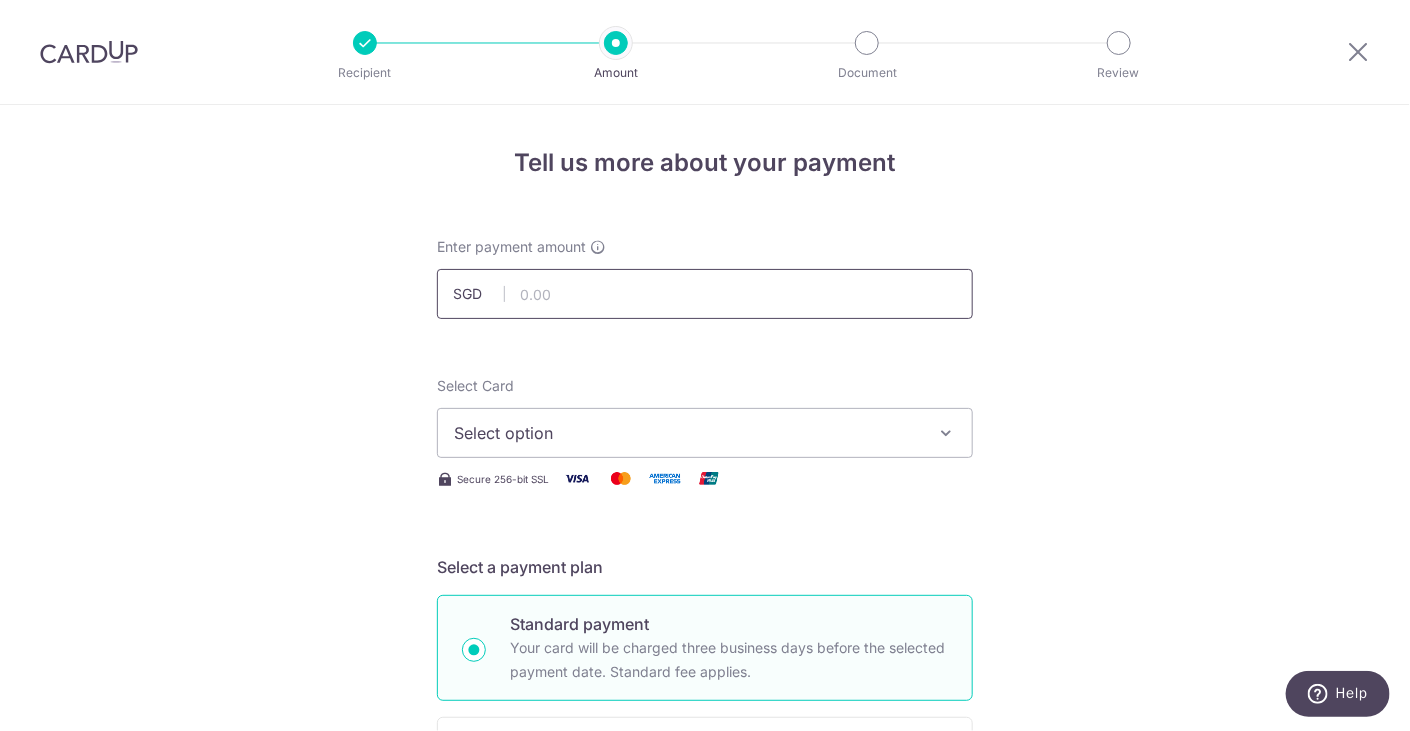 click at bounding box center (705, 294) 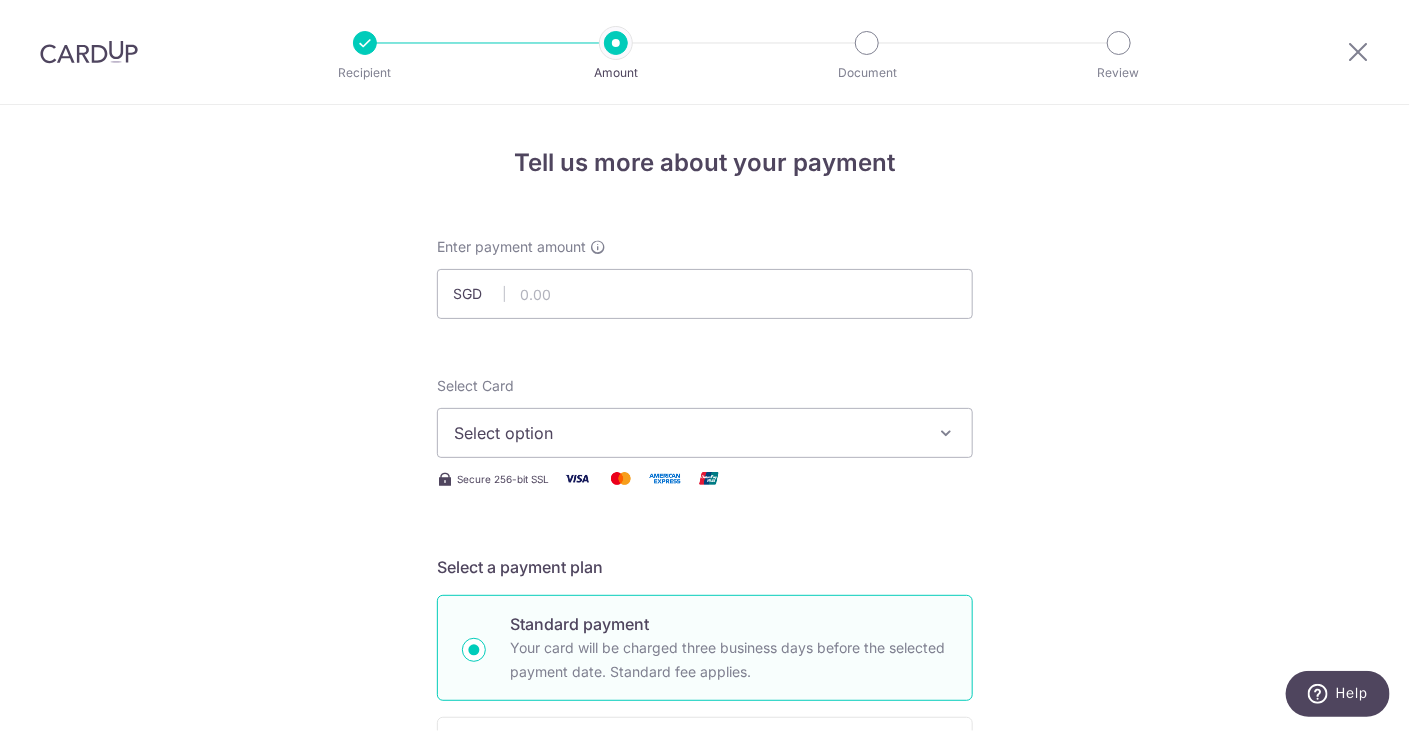 click on "Select option" at bounding box center [687, 433] 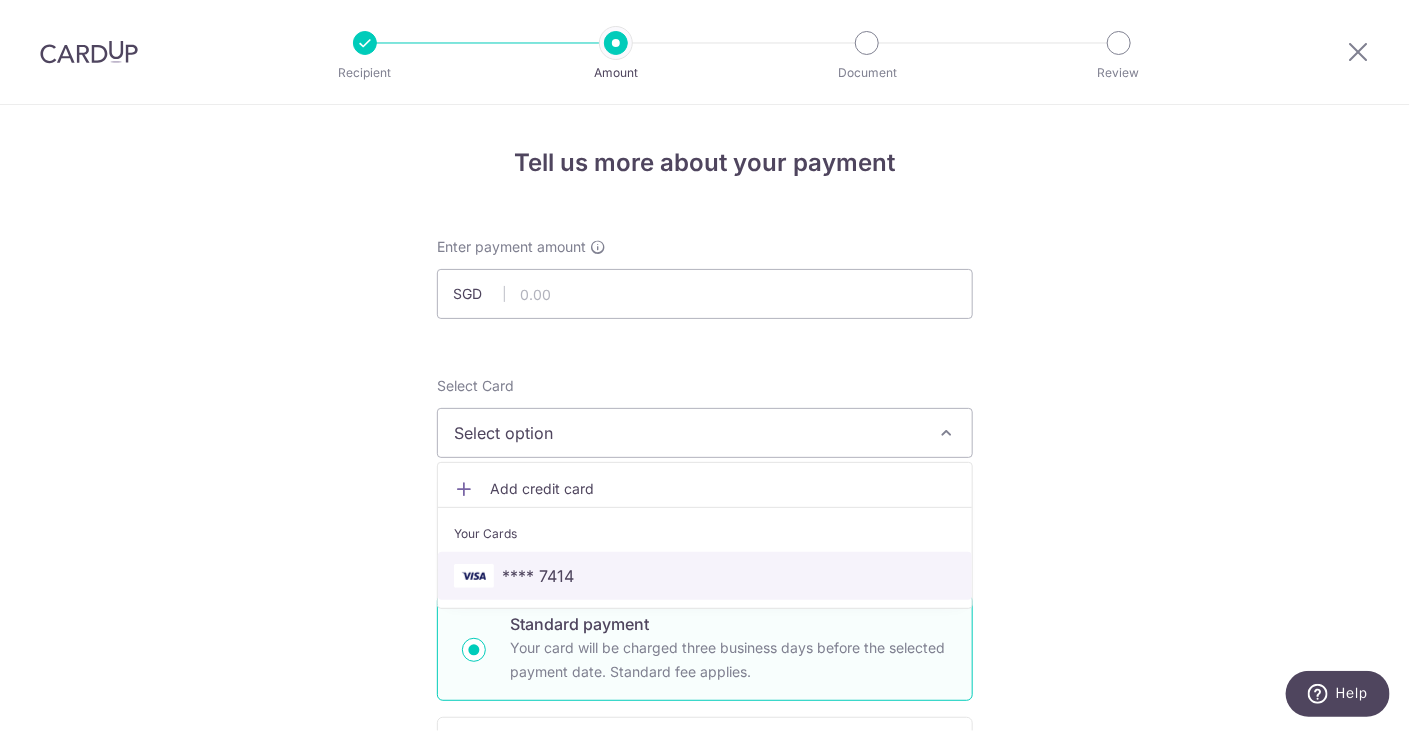 click on "**** 7414" at bounding box center [538, 576] 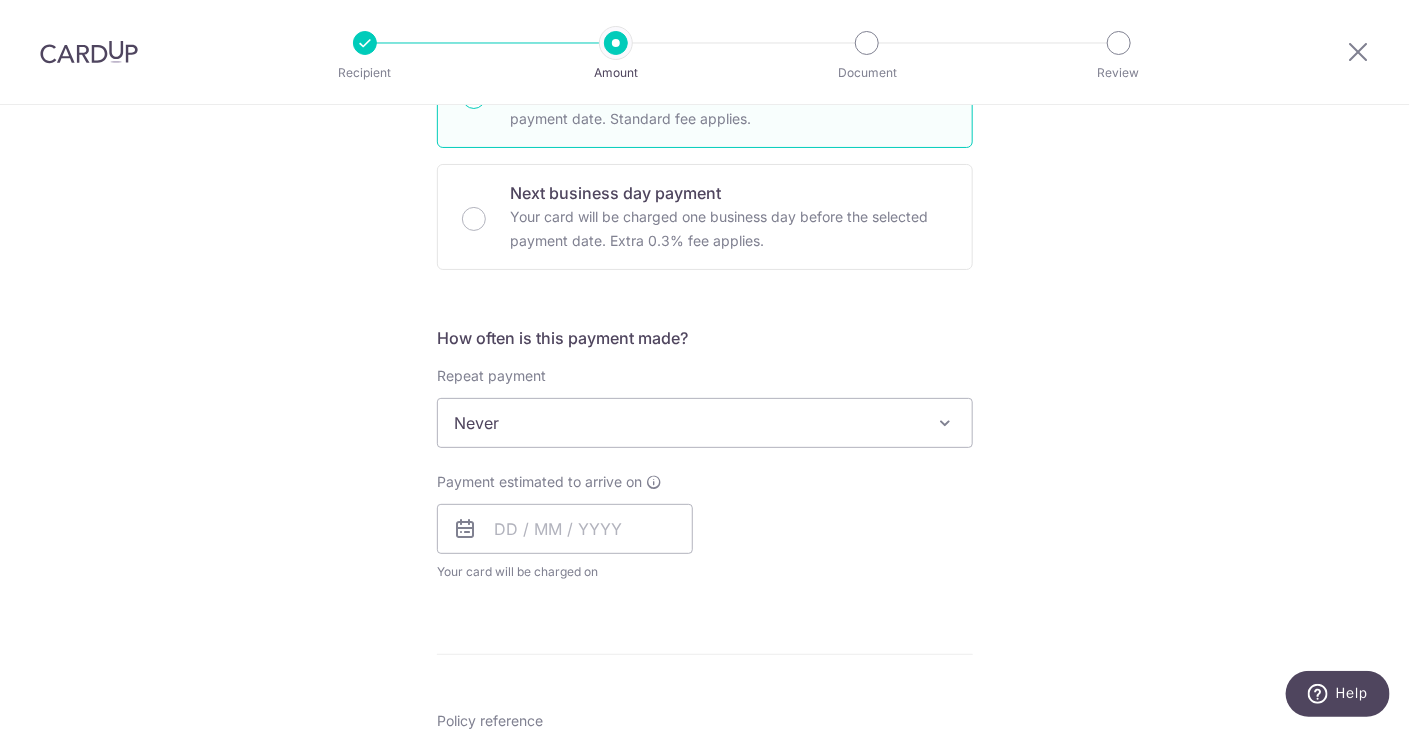 scroll, scrollTop: 605, scrollLeft: 0, axis: vertical 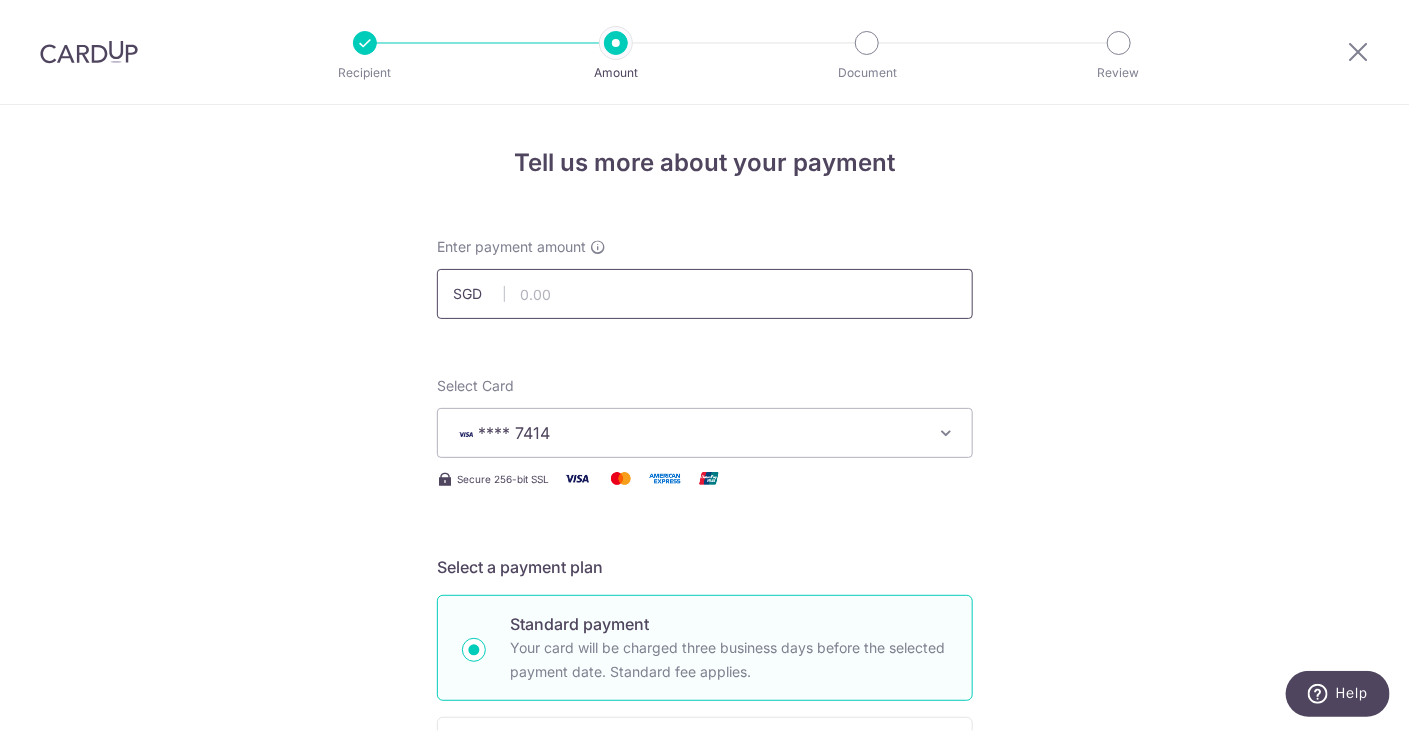 click at bounding box center [705, 294] 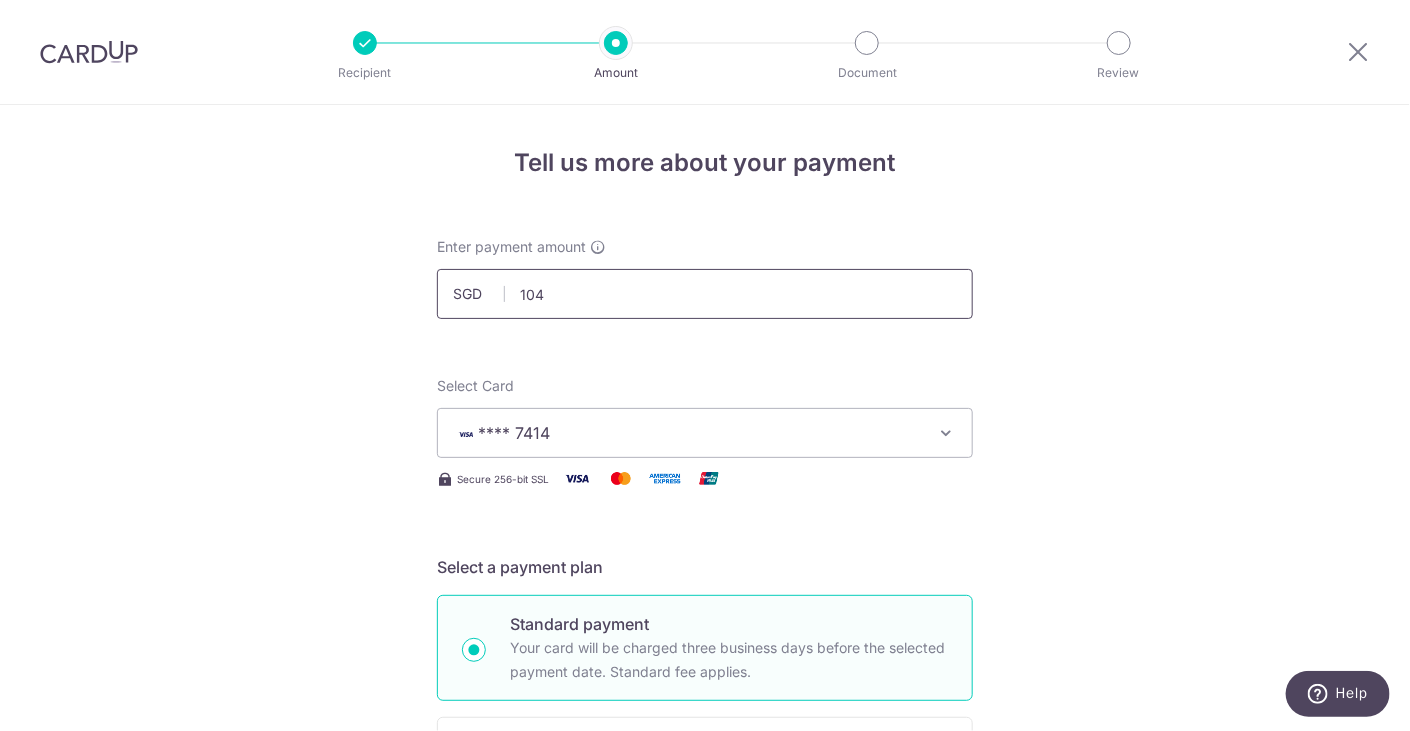 type on "1048" 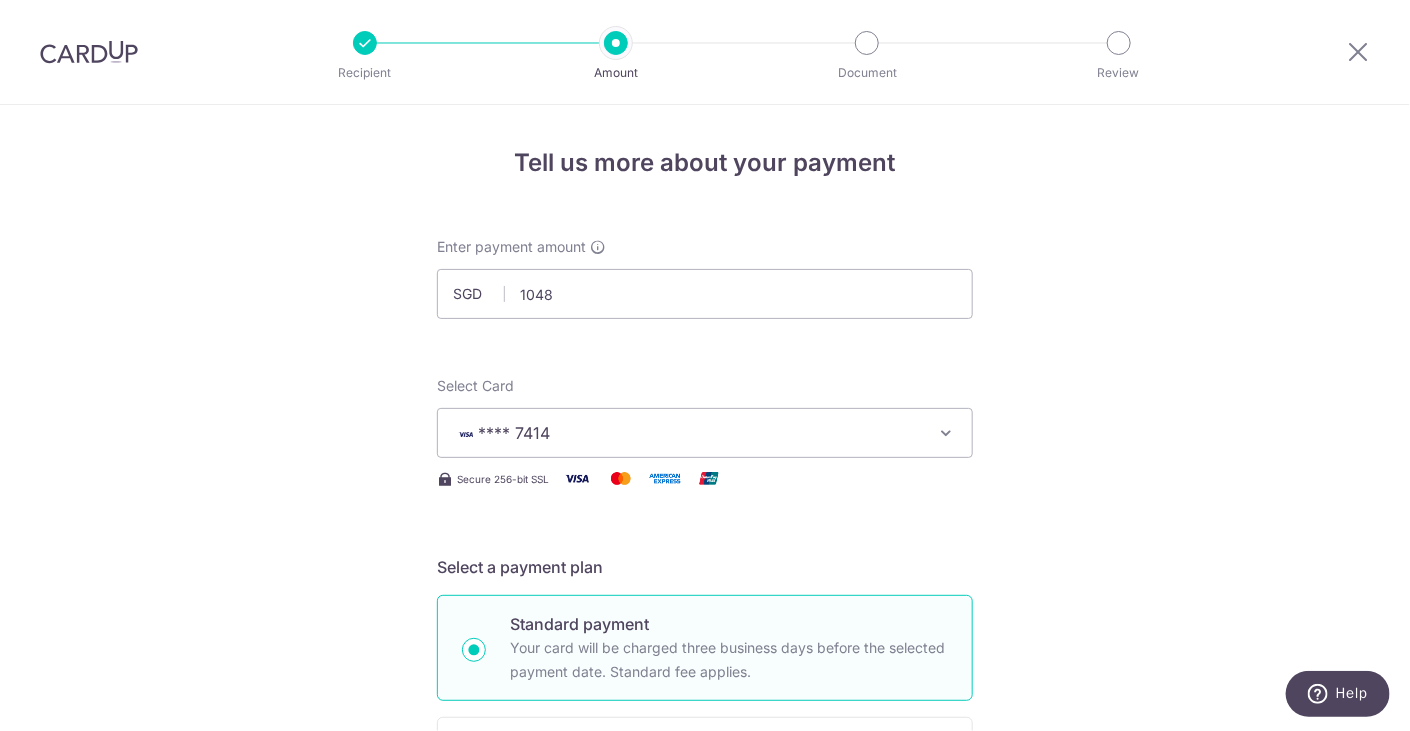 type 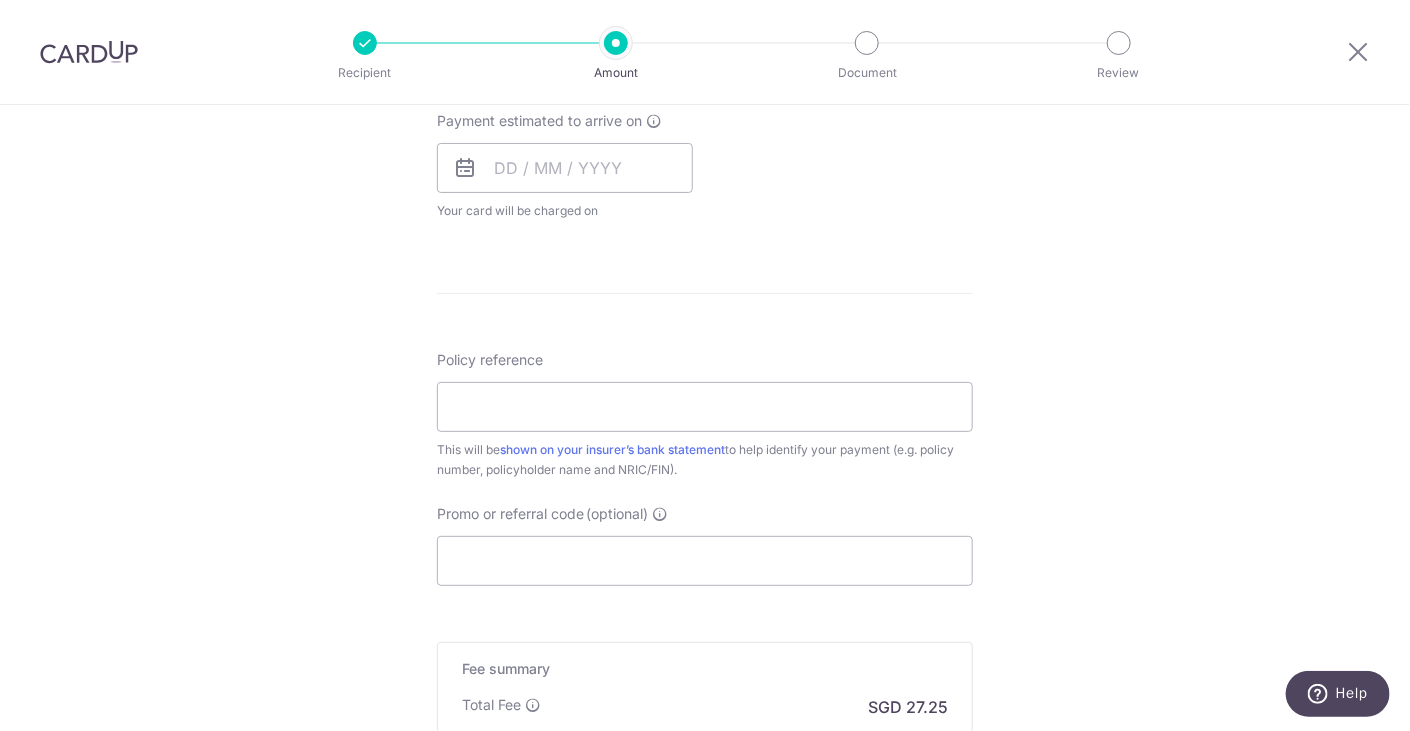 scroll, scrollTop: 944, scrollLeft: 0, axis: vertical 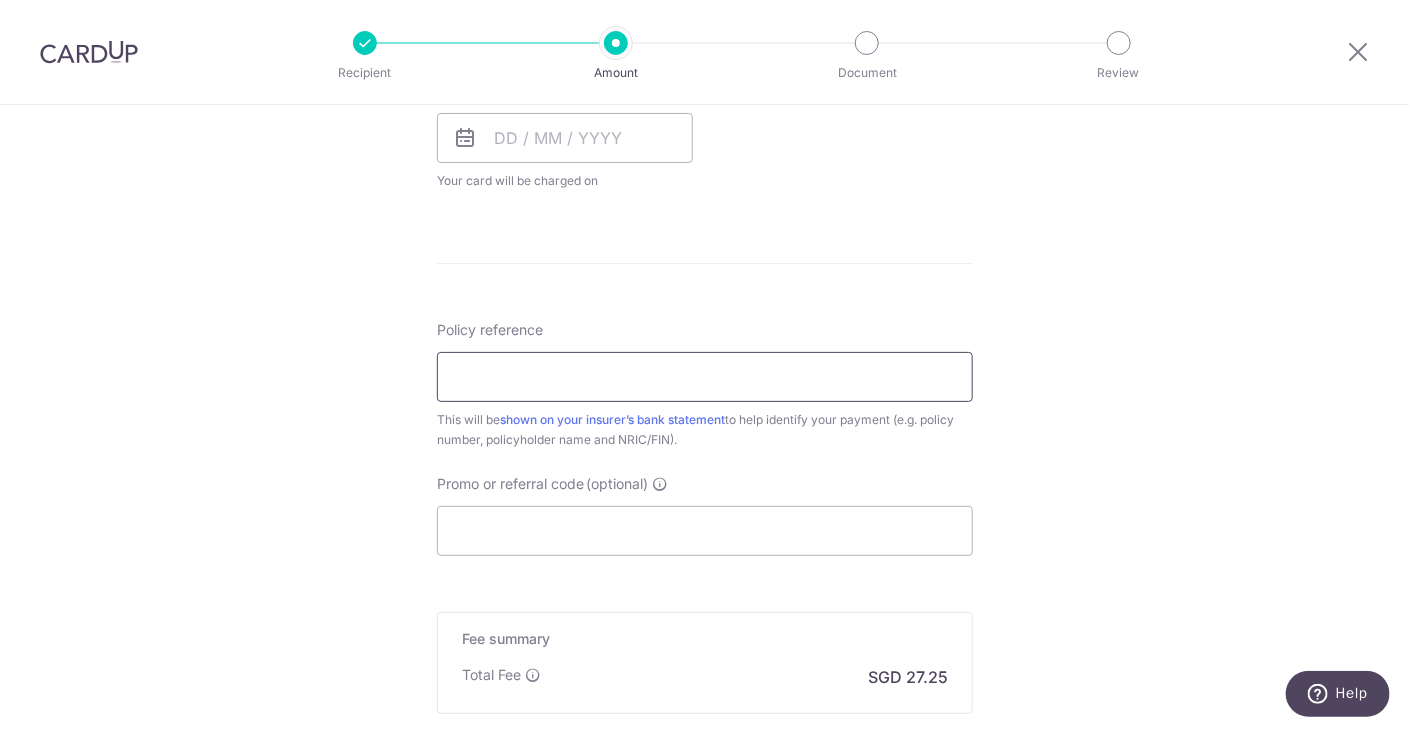 click on "Policy reference" at bounding box center (705, 377) 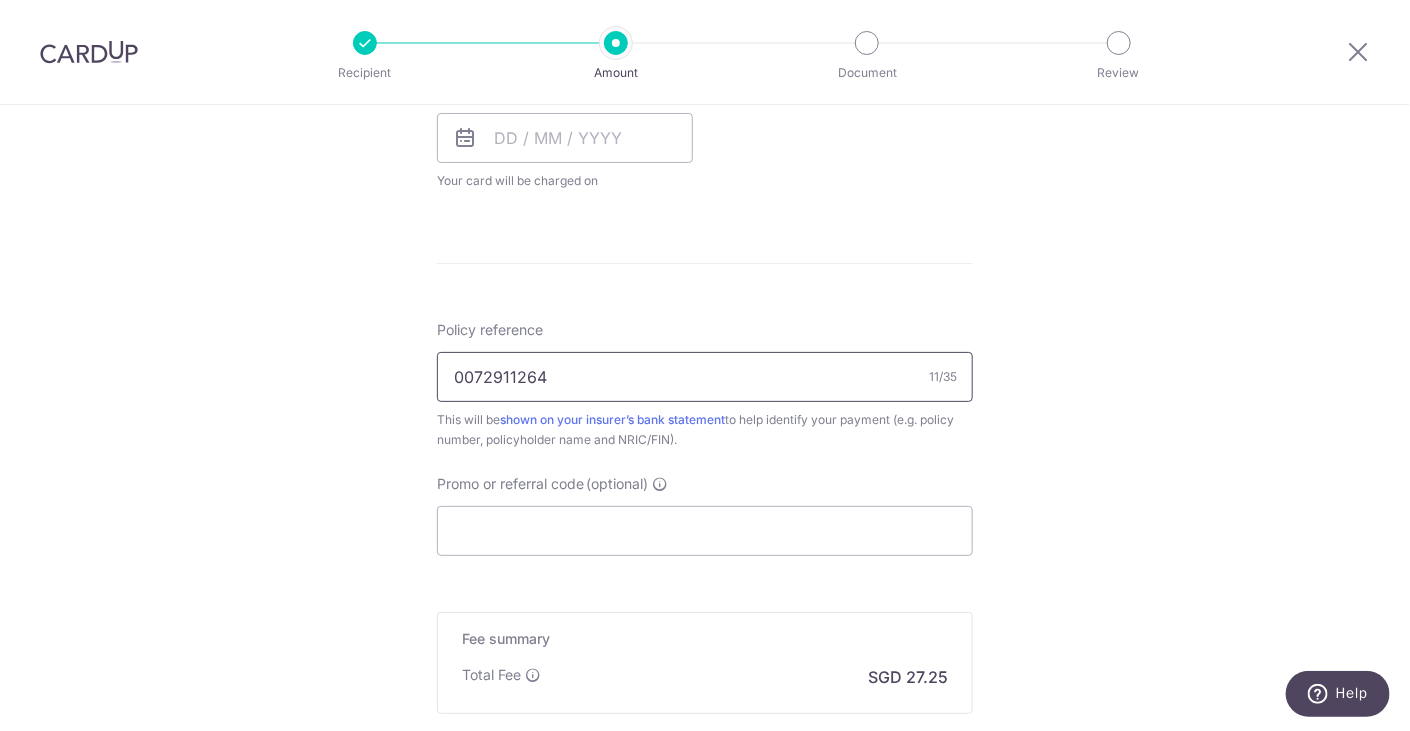 click on "0072911264" at bounding box center [705, 377] 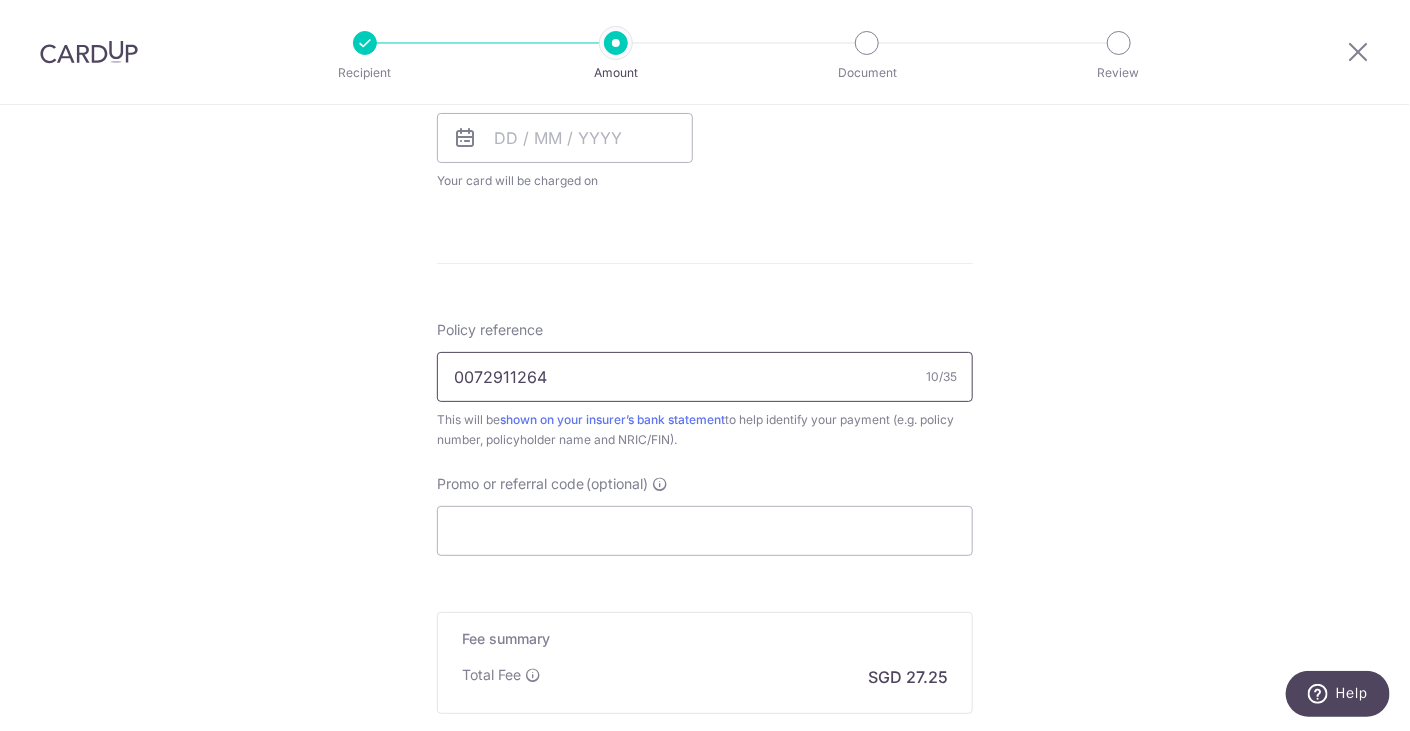 type on "0072911264" 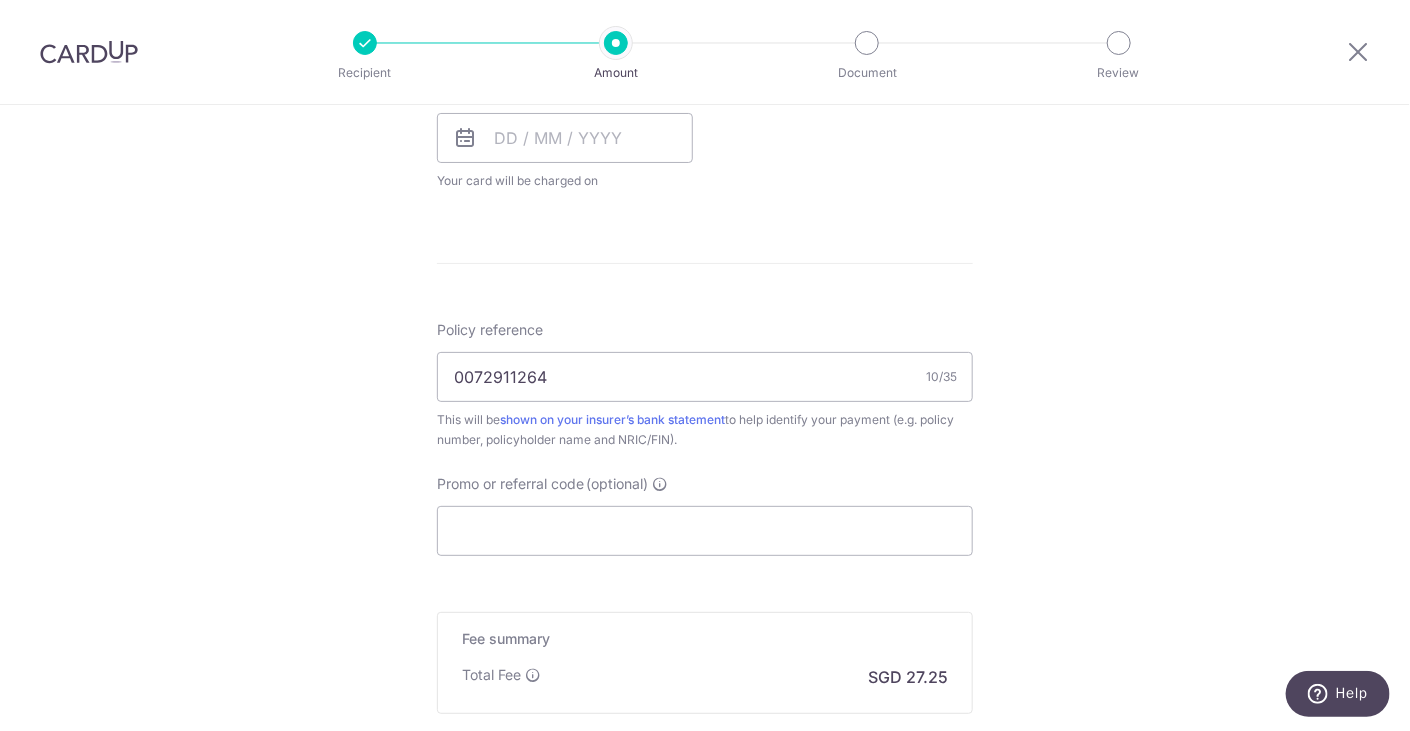 click on "Tell us more about your payment
Enter payment amount
SGD
1,048.00
1048.00
Select Card
**** 7414
Add credit card
Your Cards
**** 7414
Secure 256-bit SSL
Text
New card details
Card
Secure 256-bit SSL" at bounding box center (705, 65) 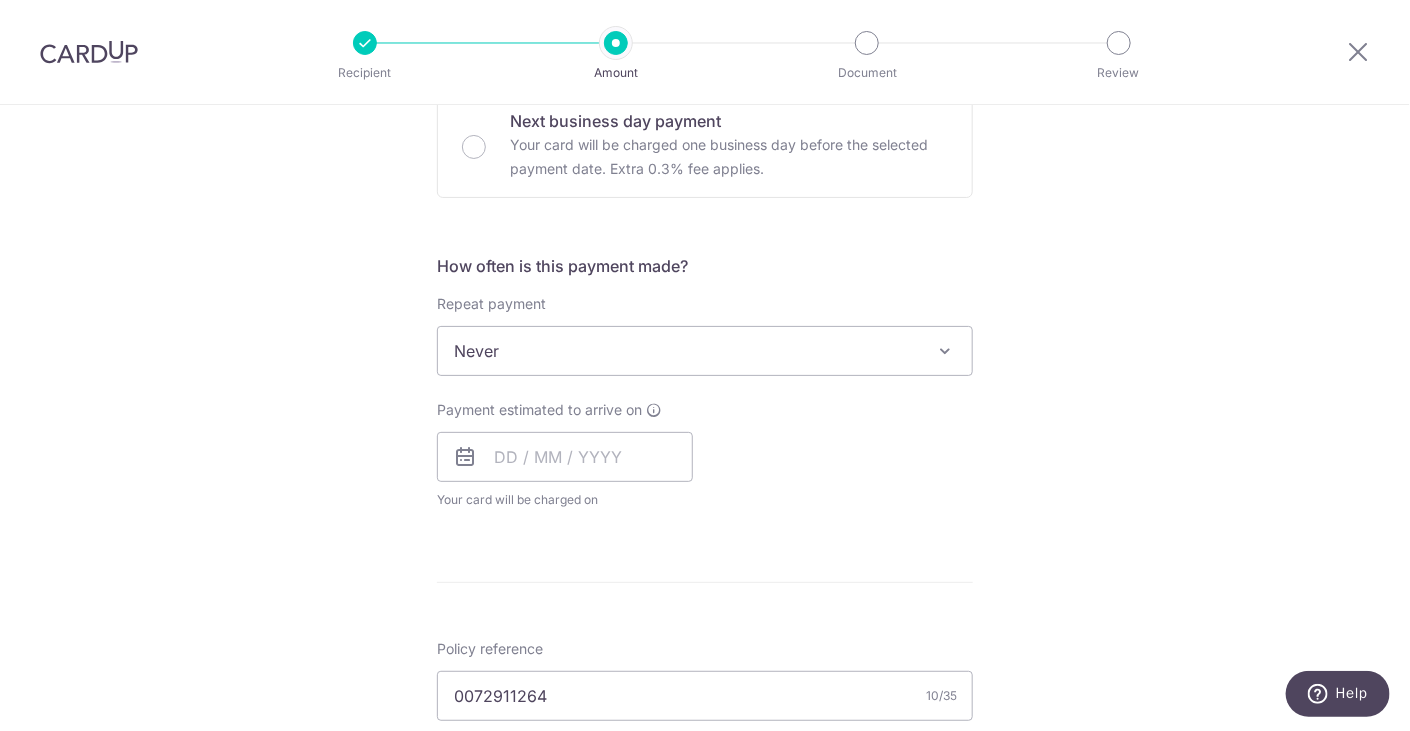 scroll, scrollTop: 621, scrollLeft: 0, axis: vertical 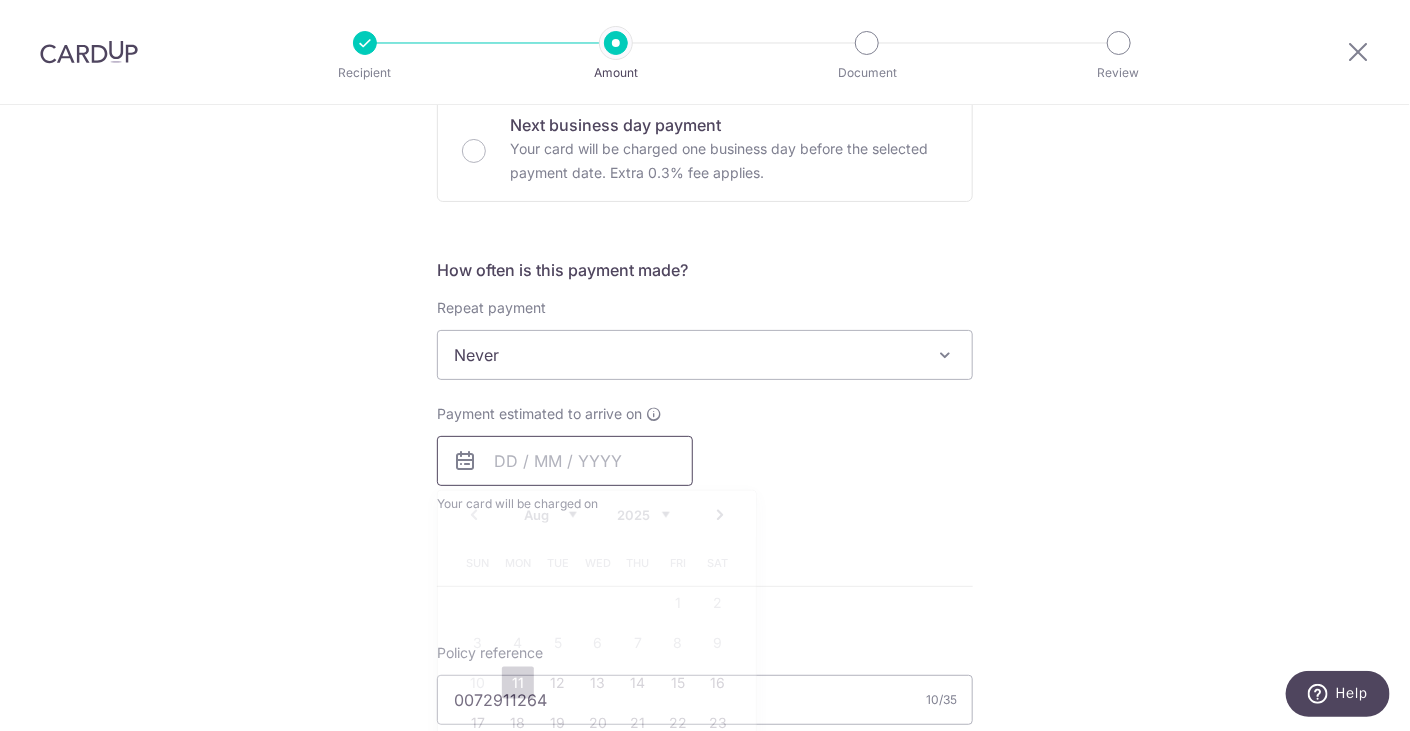 click at bounding box center [565, 461] 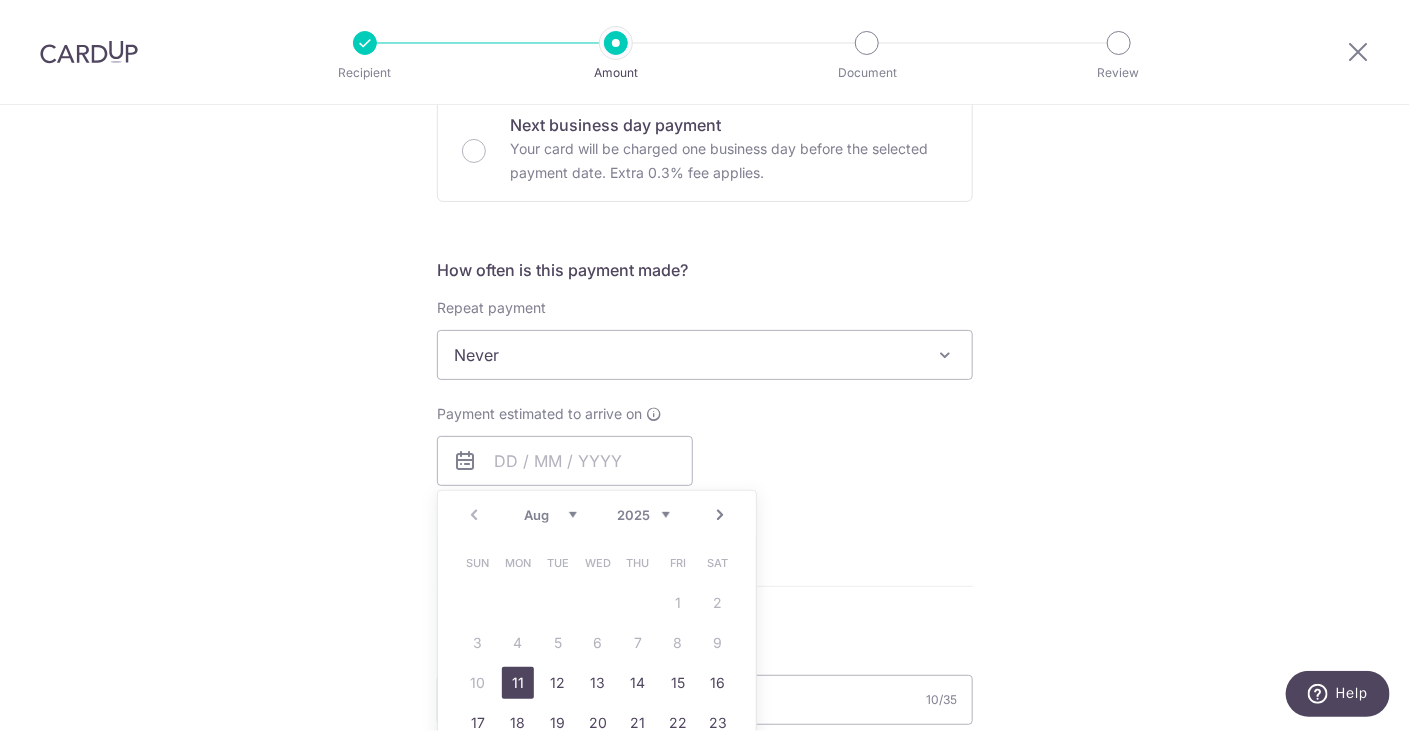 click on "11" at bounding box center (518, 683) 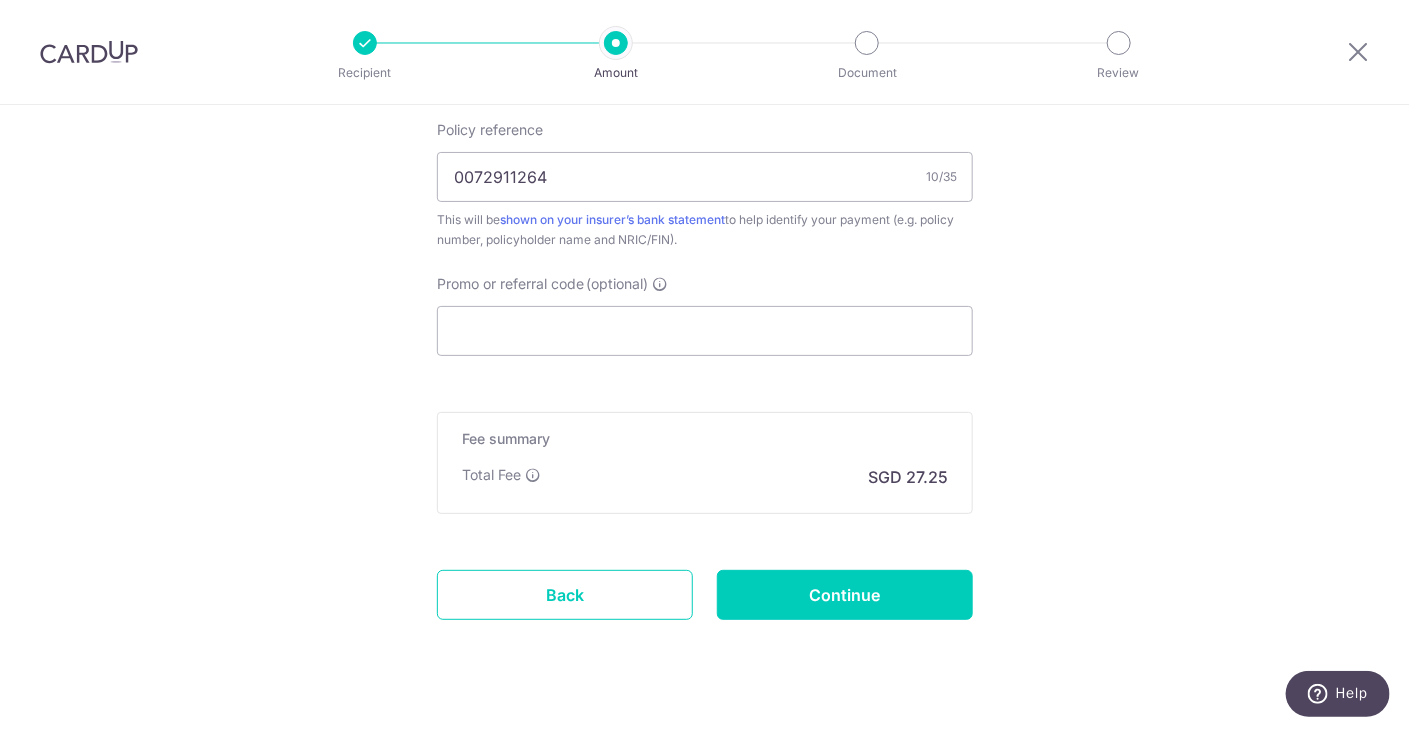 scroll, scrollTop: 1261, scrollLeft: 0, axis: vertical 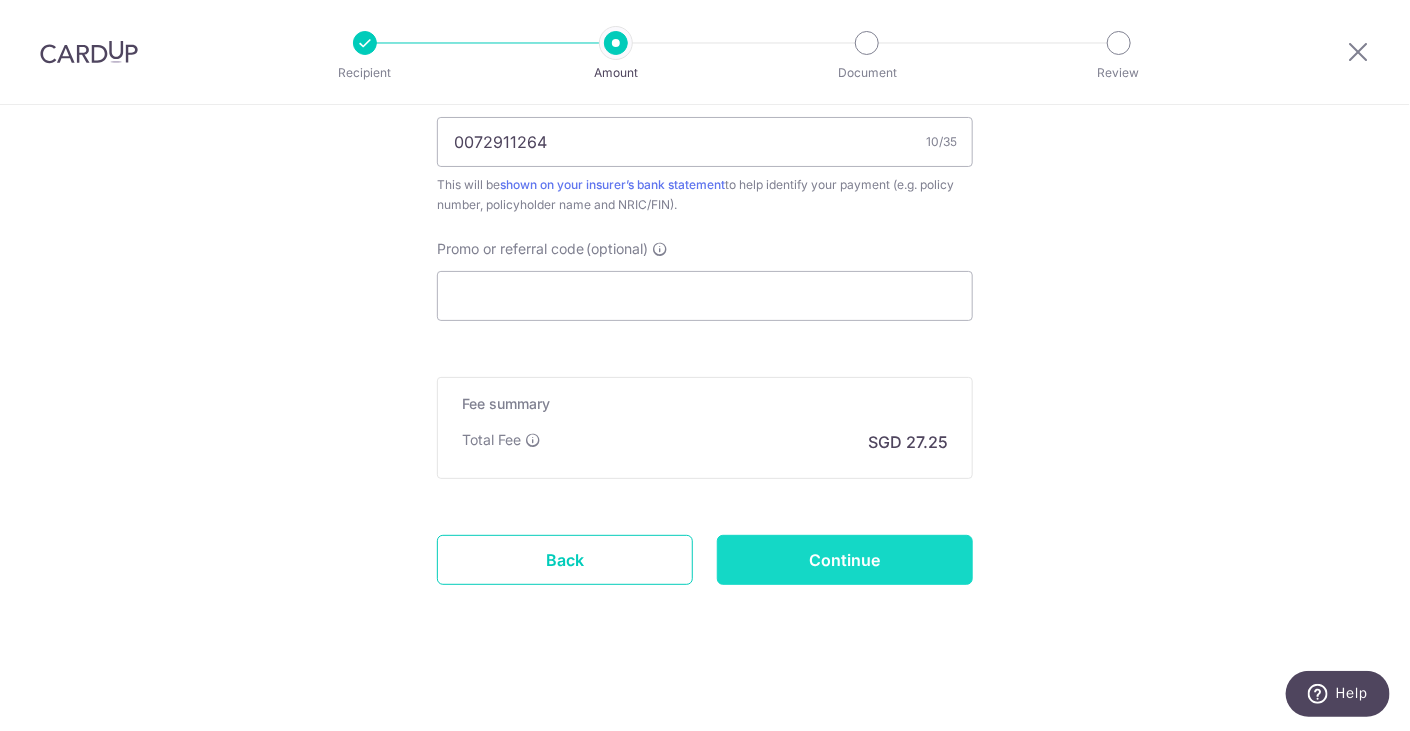 click on "Continue" at bounding box center [845, 560] 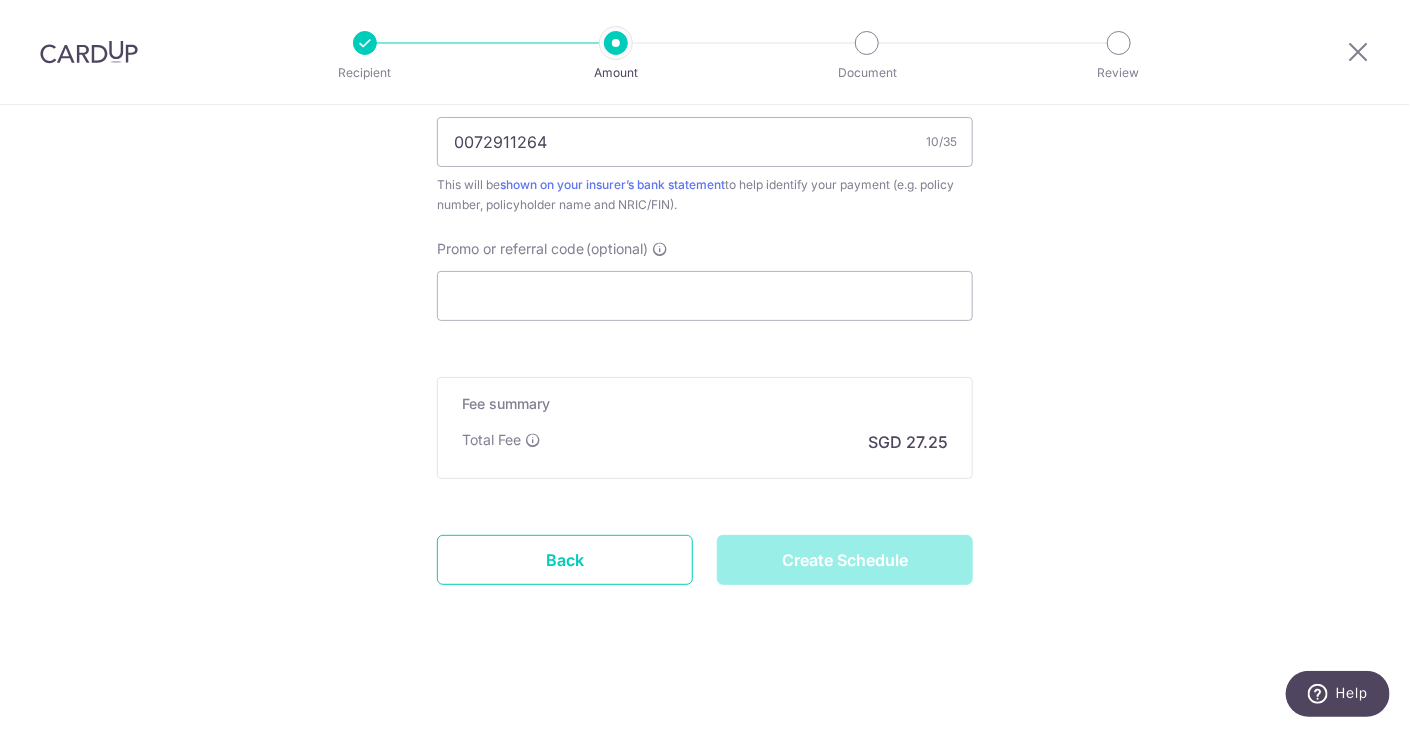 type on "Create Schedule" 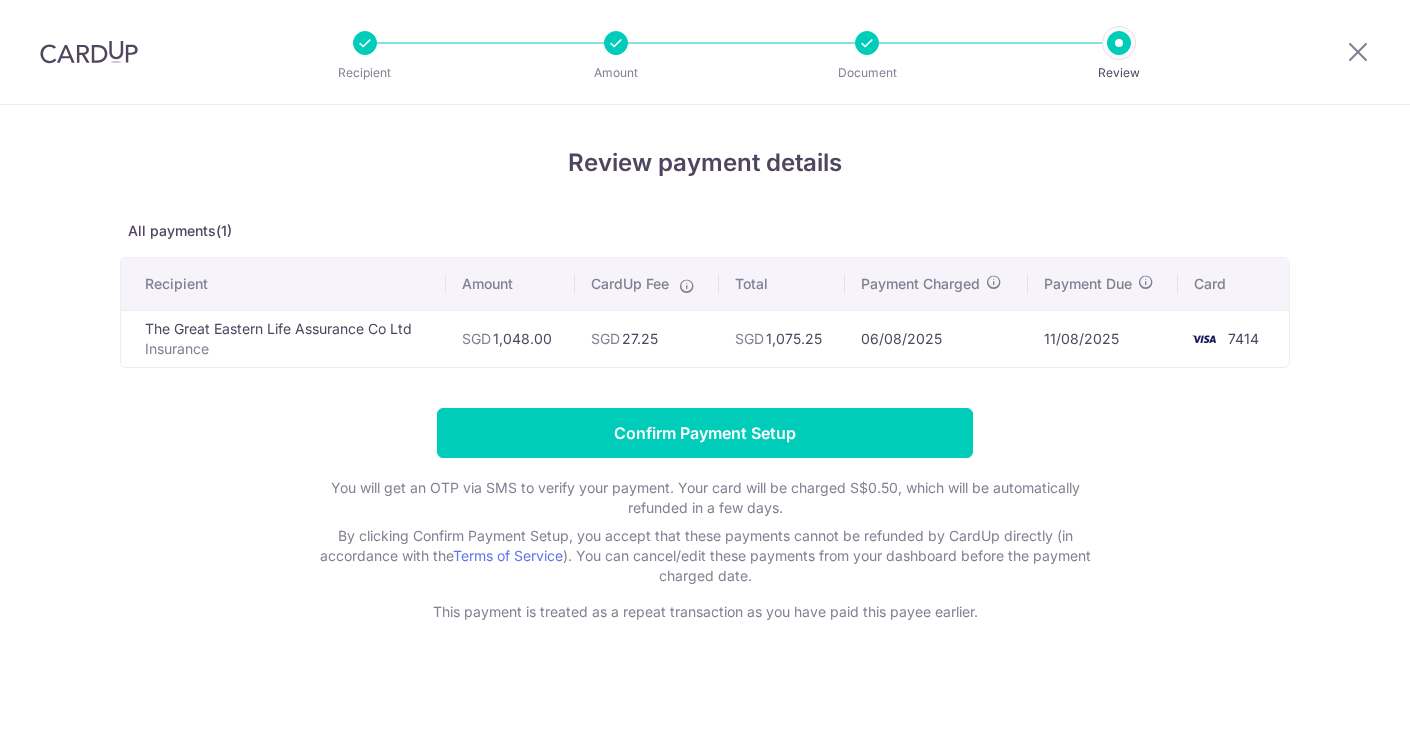 scroll, scrollTop: 0, scrollLeft: 0, axis: both 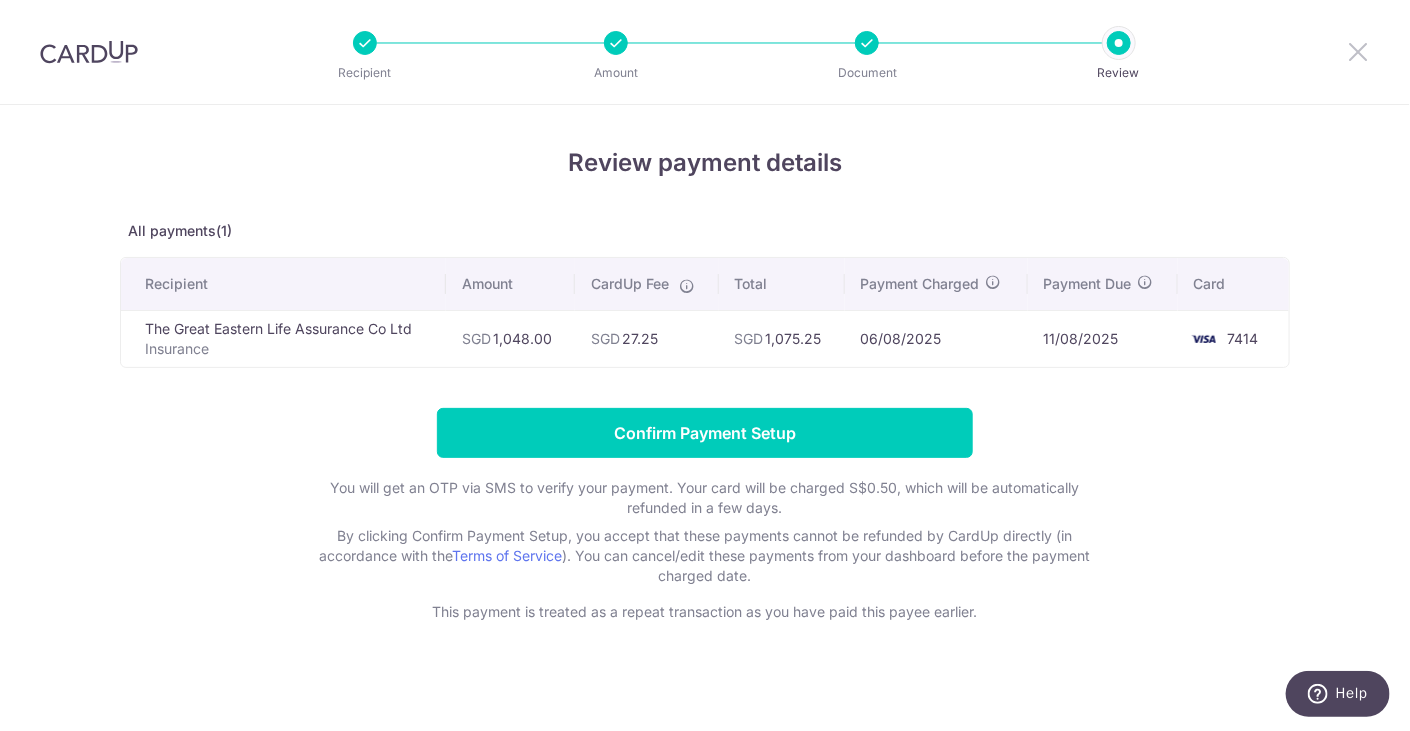 drag, startPoint x: 1362, startPoint y: 56, endPoint x: 817, endPoint y: 94, distance: 546.3232 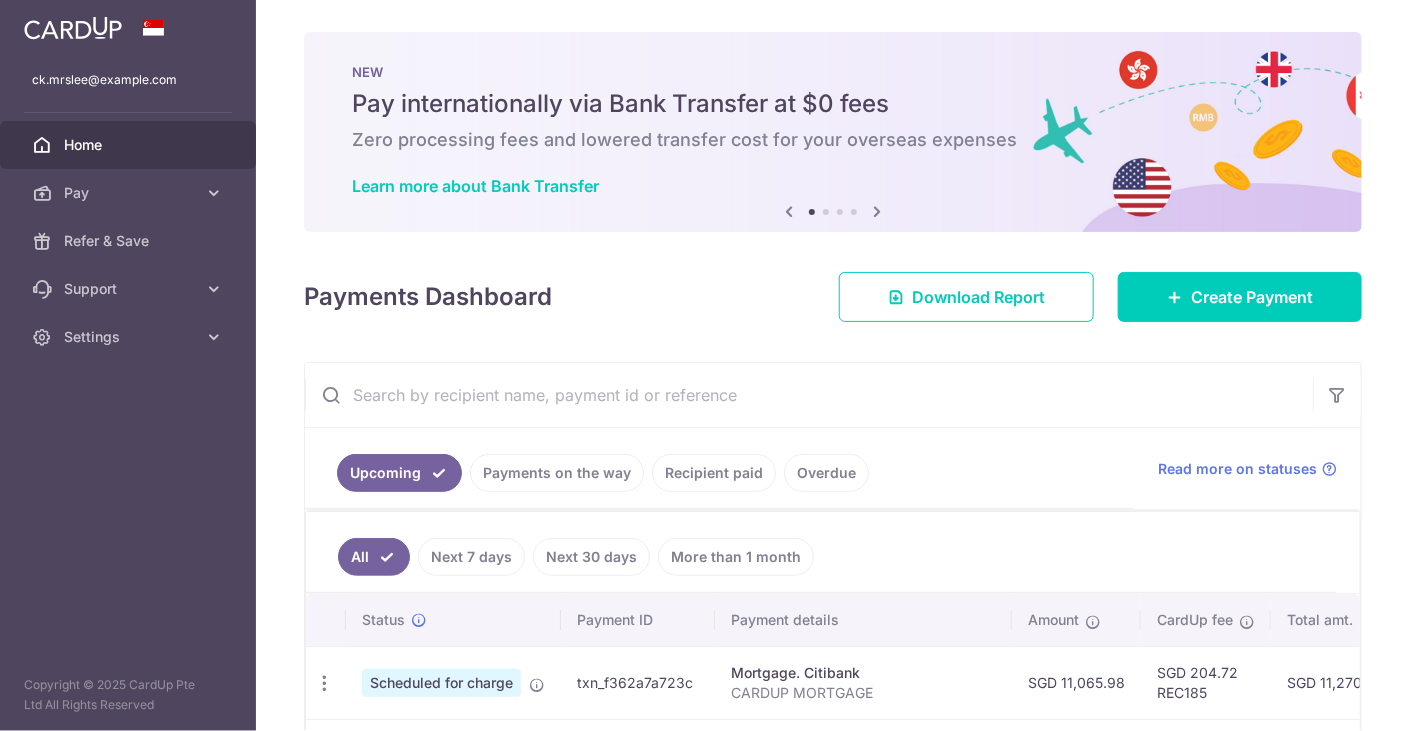 scroll, scrollTop: 0, scrollLeft: 0, axis: both 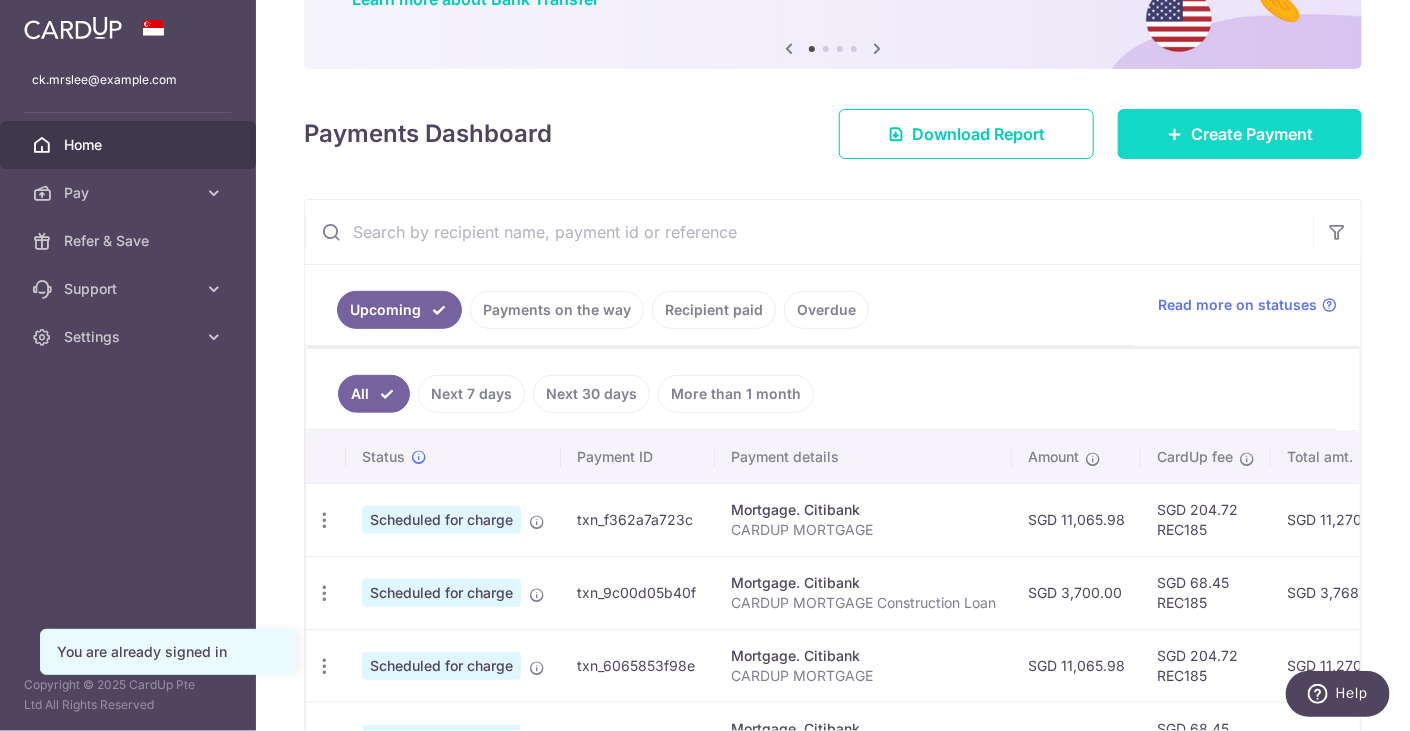 click on "Create Payment" at bounding box center (1252, 134) 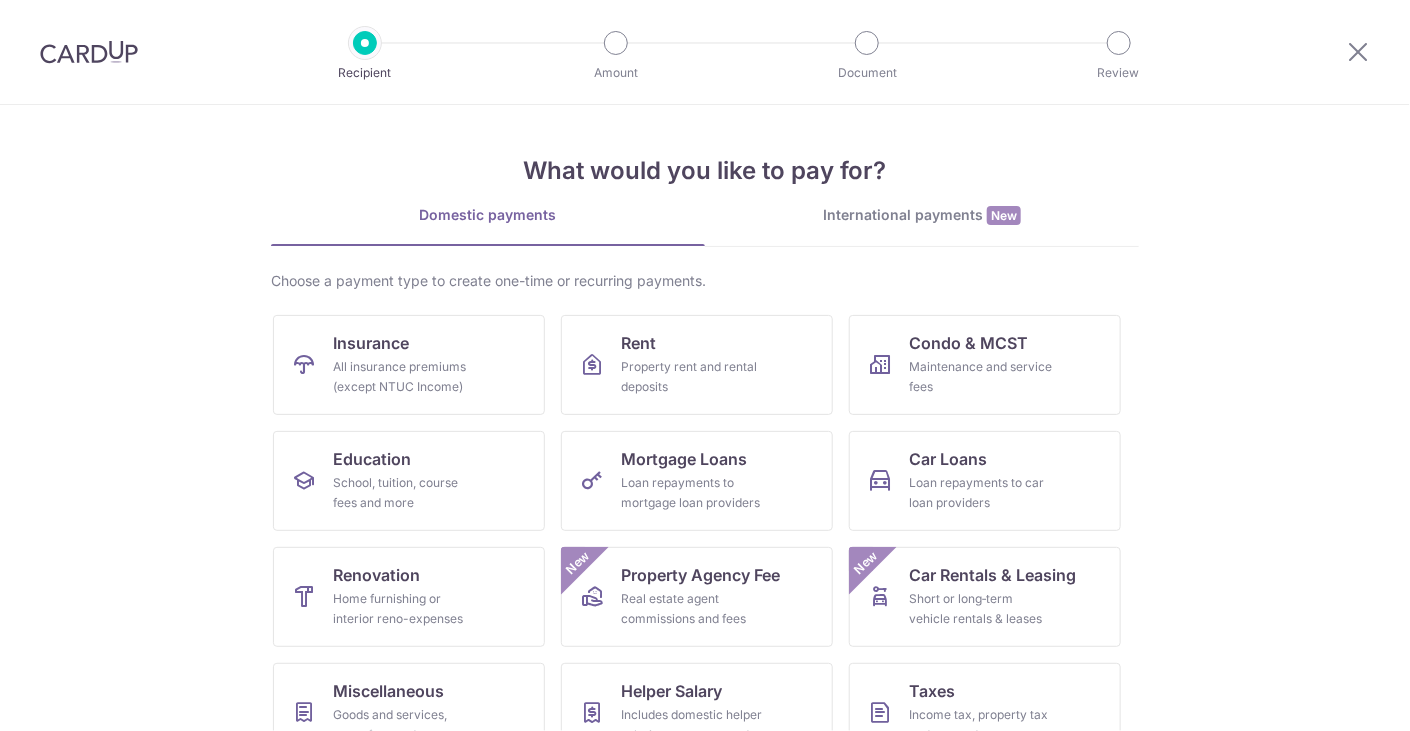 scroll, scrollTop: 0, scrollLeft: 0, axis: both 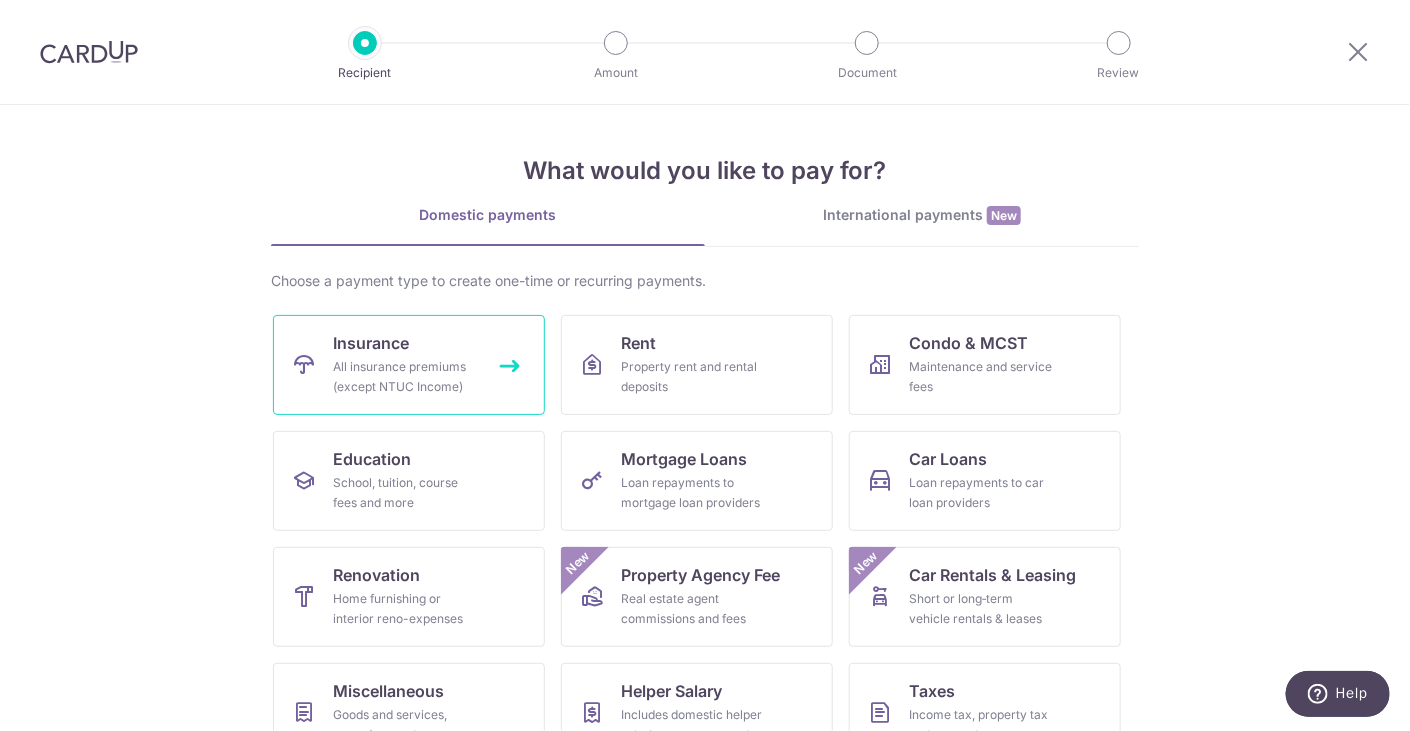click on "All insurance premiums (except NTUC Income)" at bounding box center (405, 377) 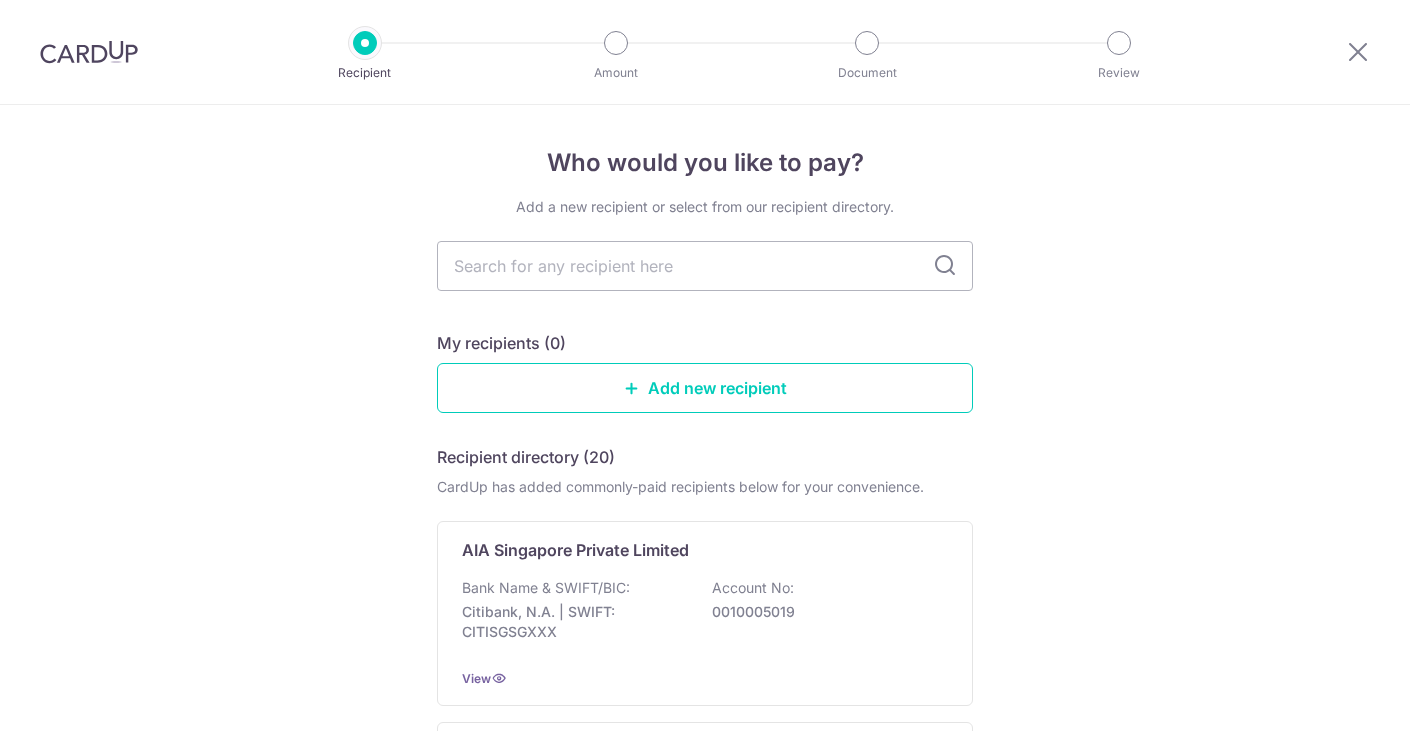 scroll, scrollTop: 0, scrollLeft: 0, axis: both 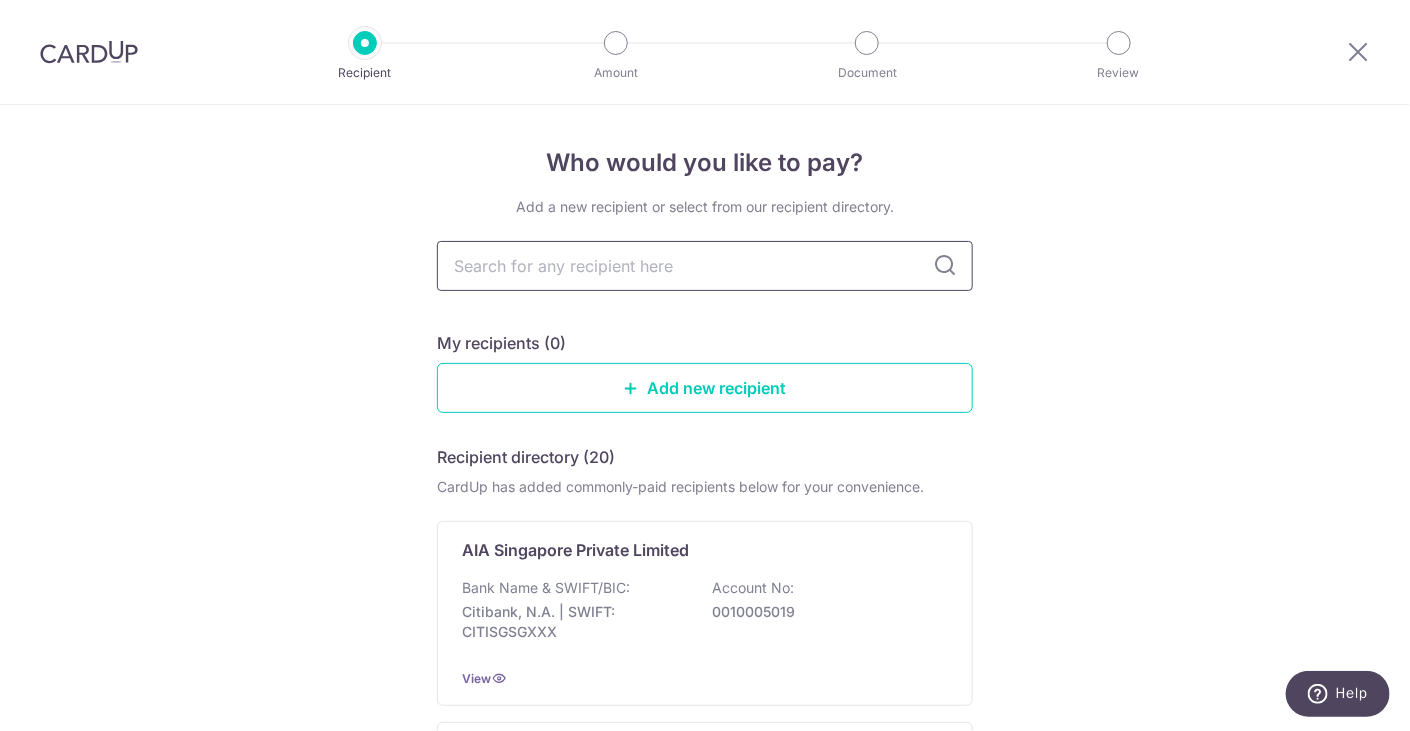 click at bounding box center [705, 266] 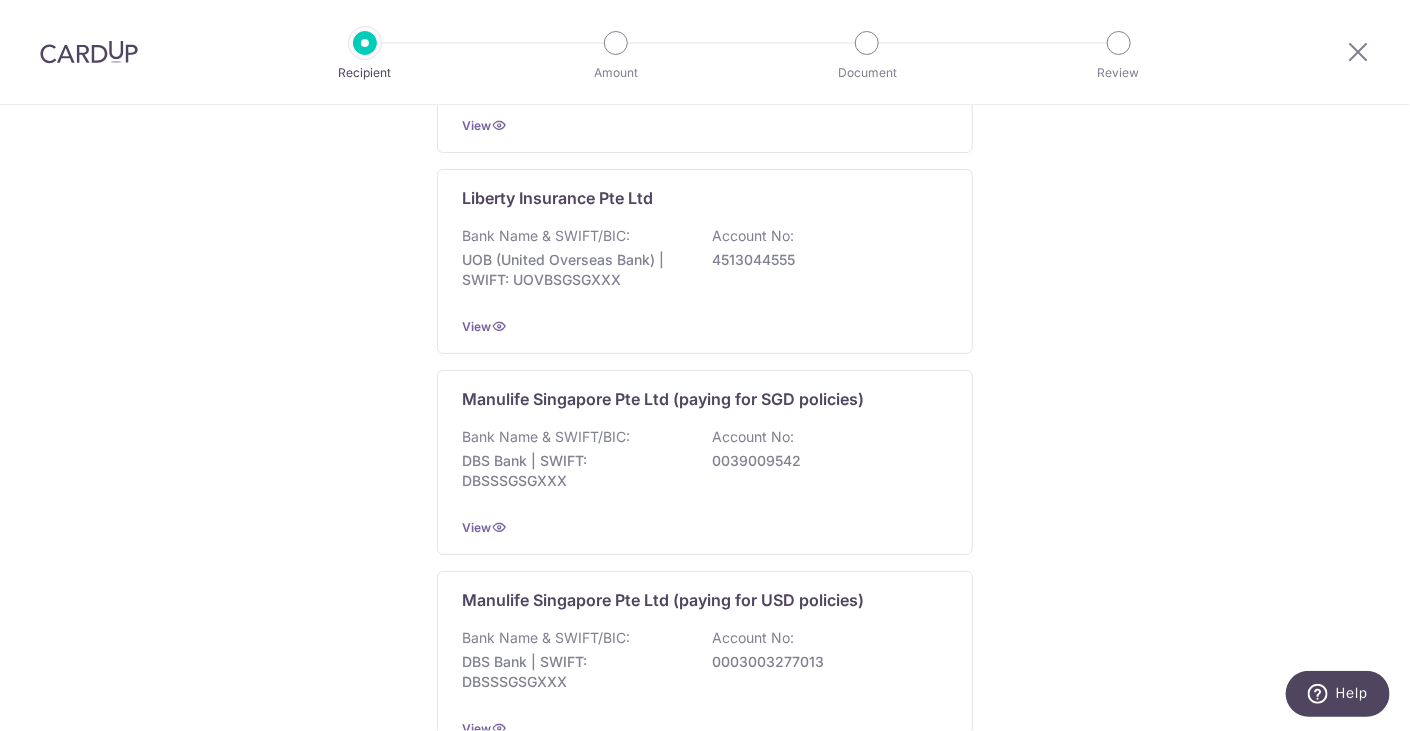 scroll, scrollTop: 1990, scrollLeft: 0, axis: vertical 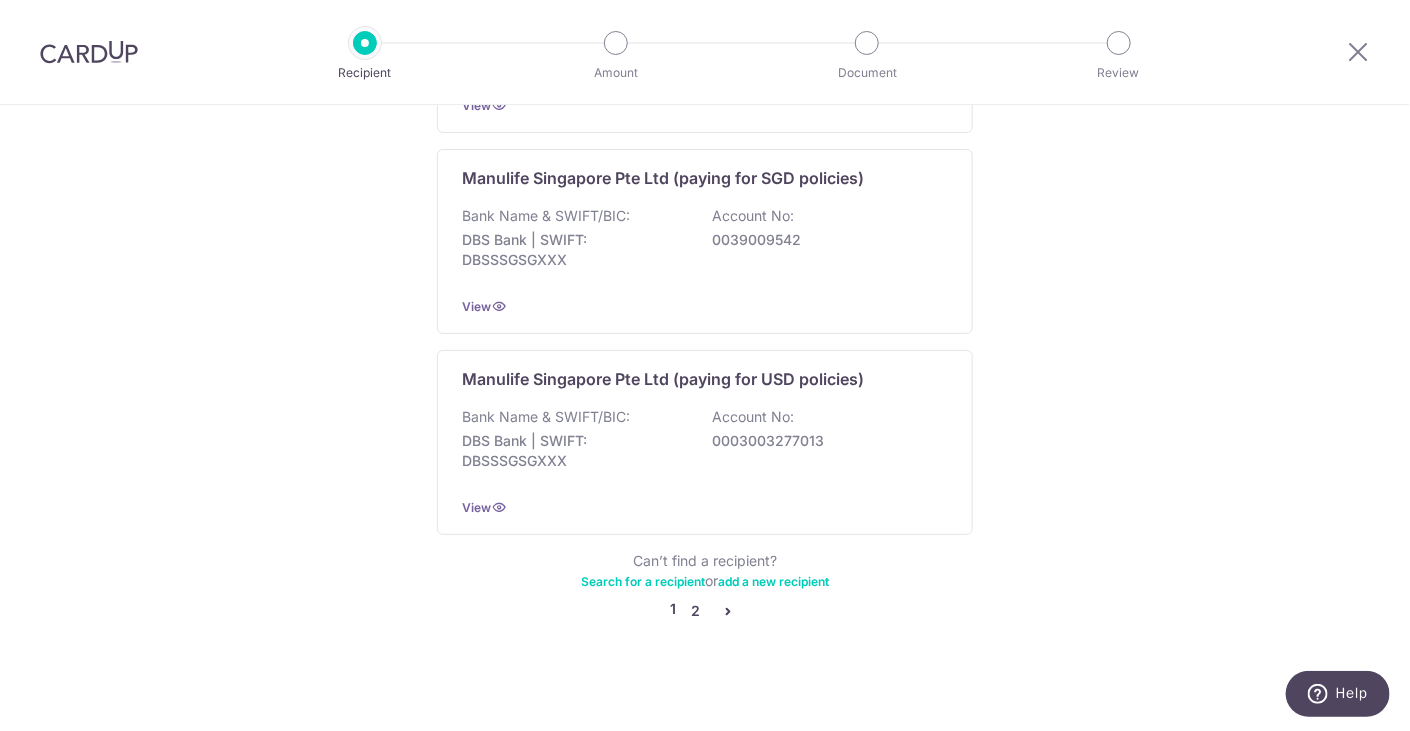 click on "2" at bounding box center [696, 611] 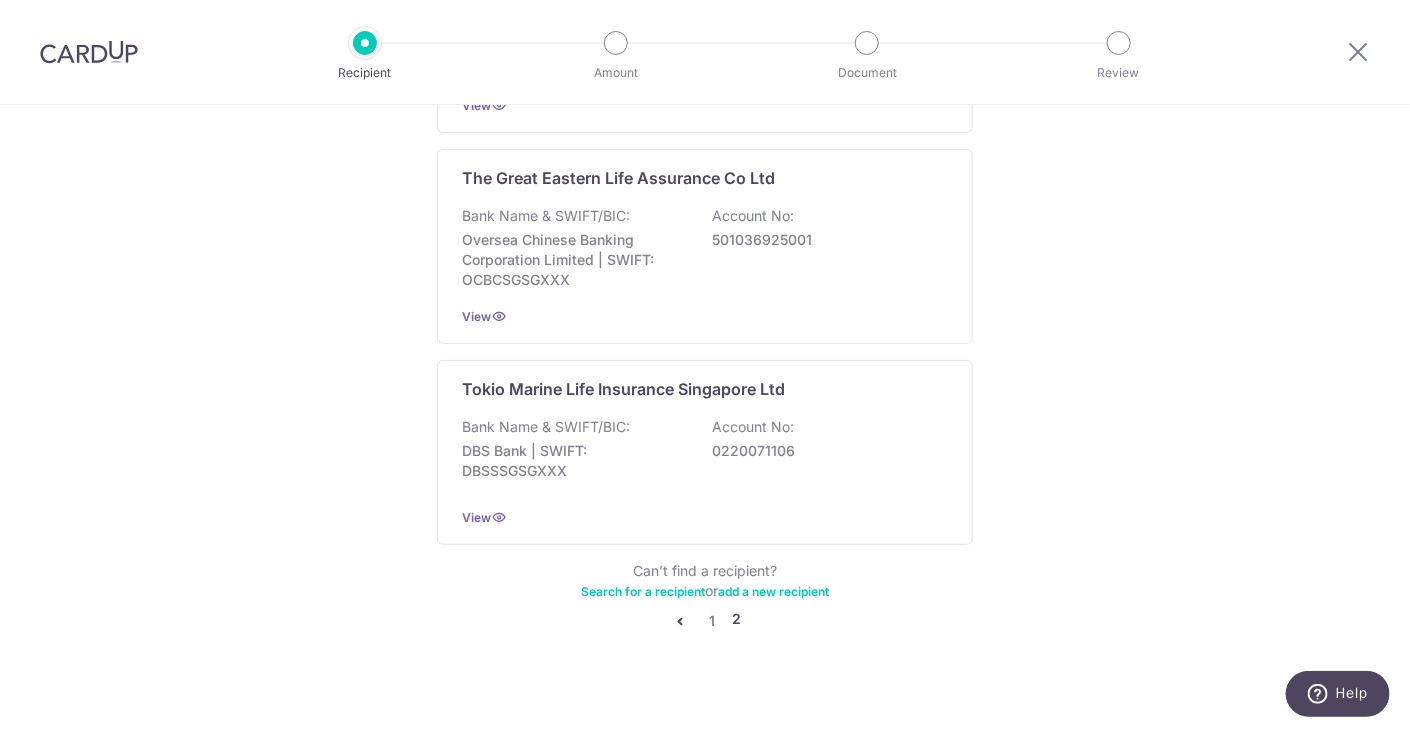 scroll, scrollTop: 0, scrollLeft: 0, axis: both 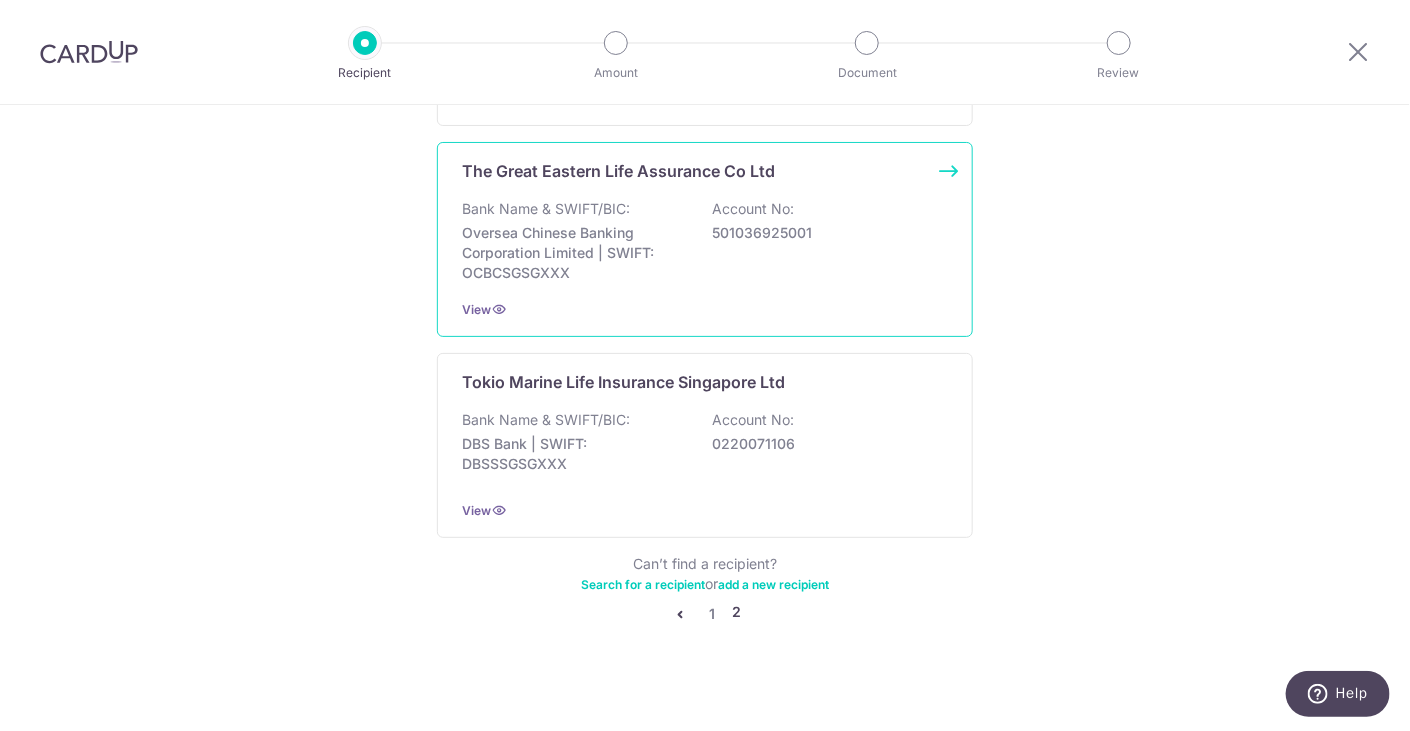 click on "Oversea Chinese Banking Corporation Limited | SWIFT: OCBCSGSGXXX" at bounding box center (574, 253) 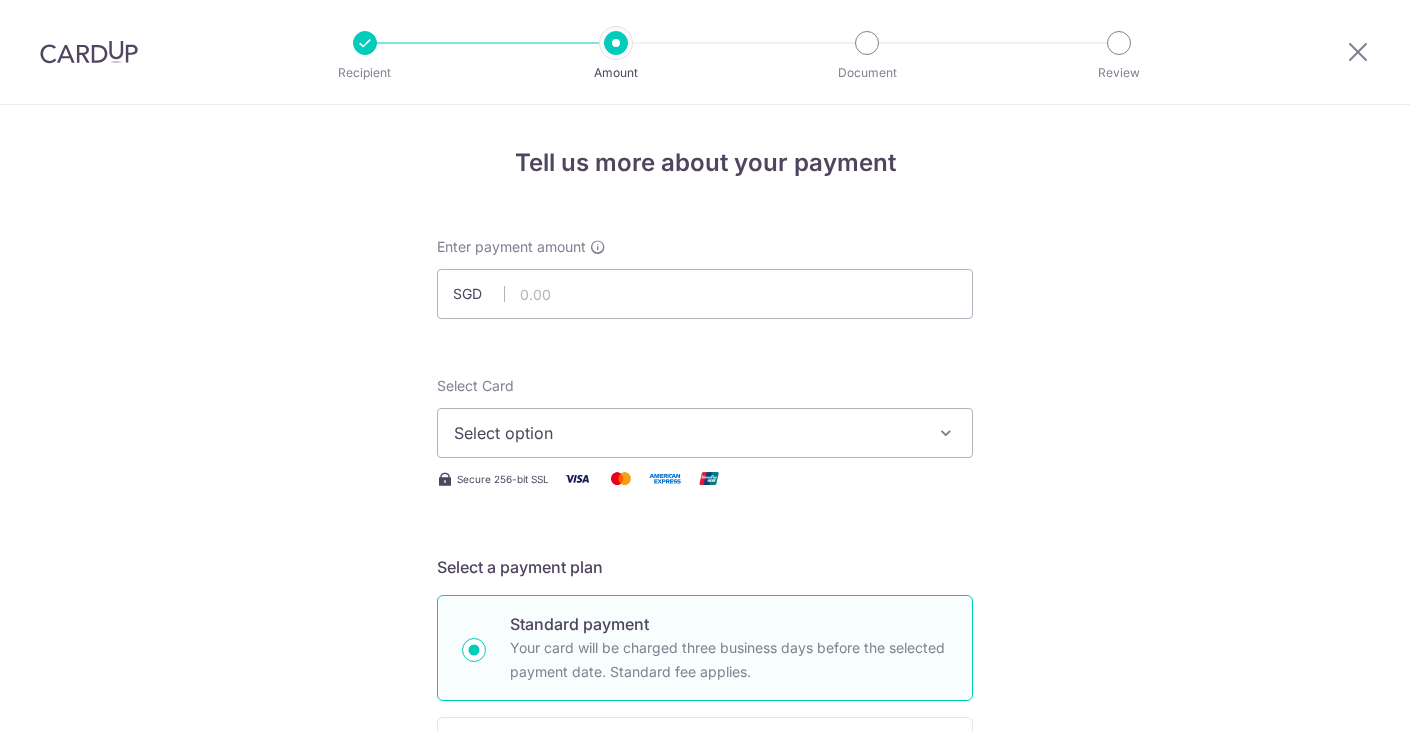 scroll, scrollTop: 0, scrollLeft: 0, axis: both 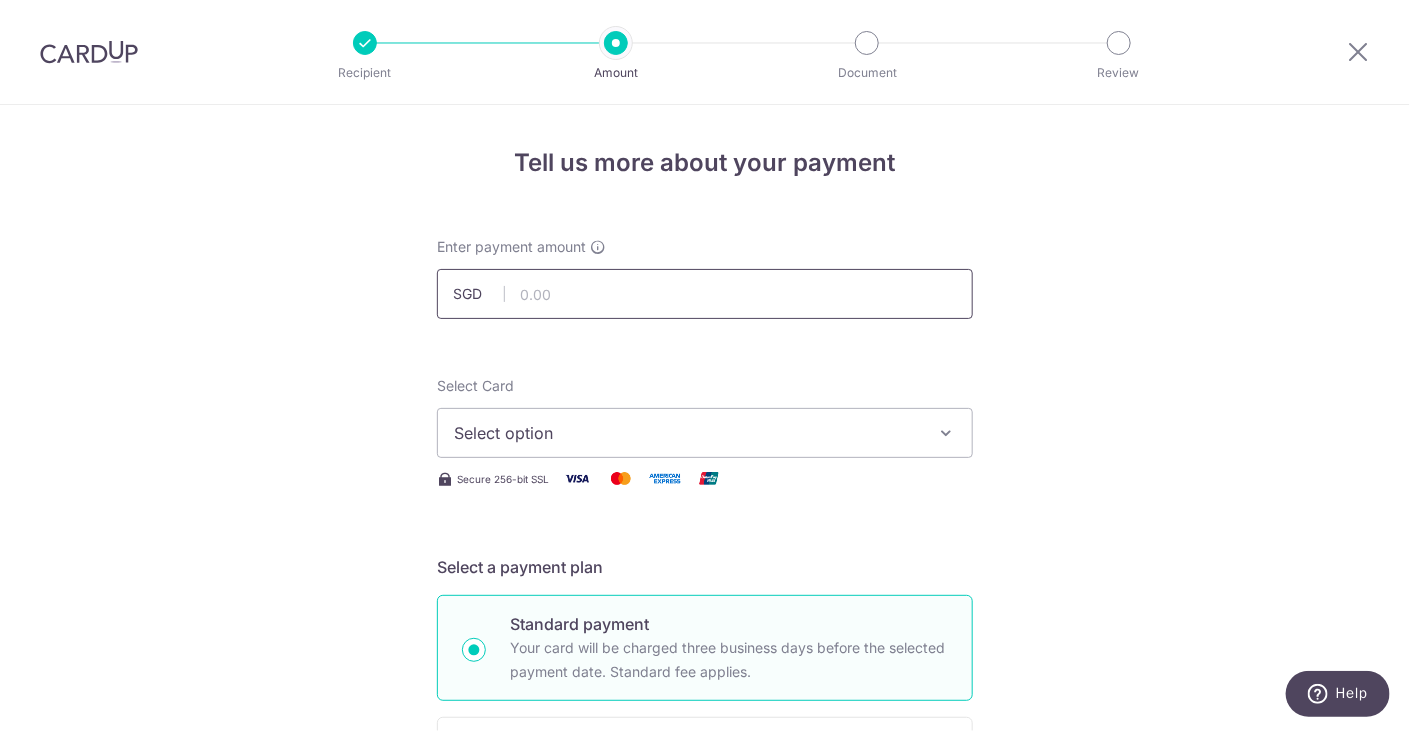 click at bounding box center (705, 294) 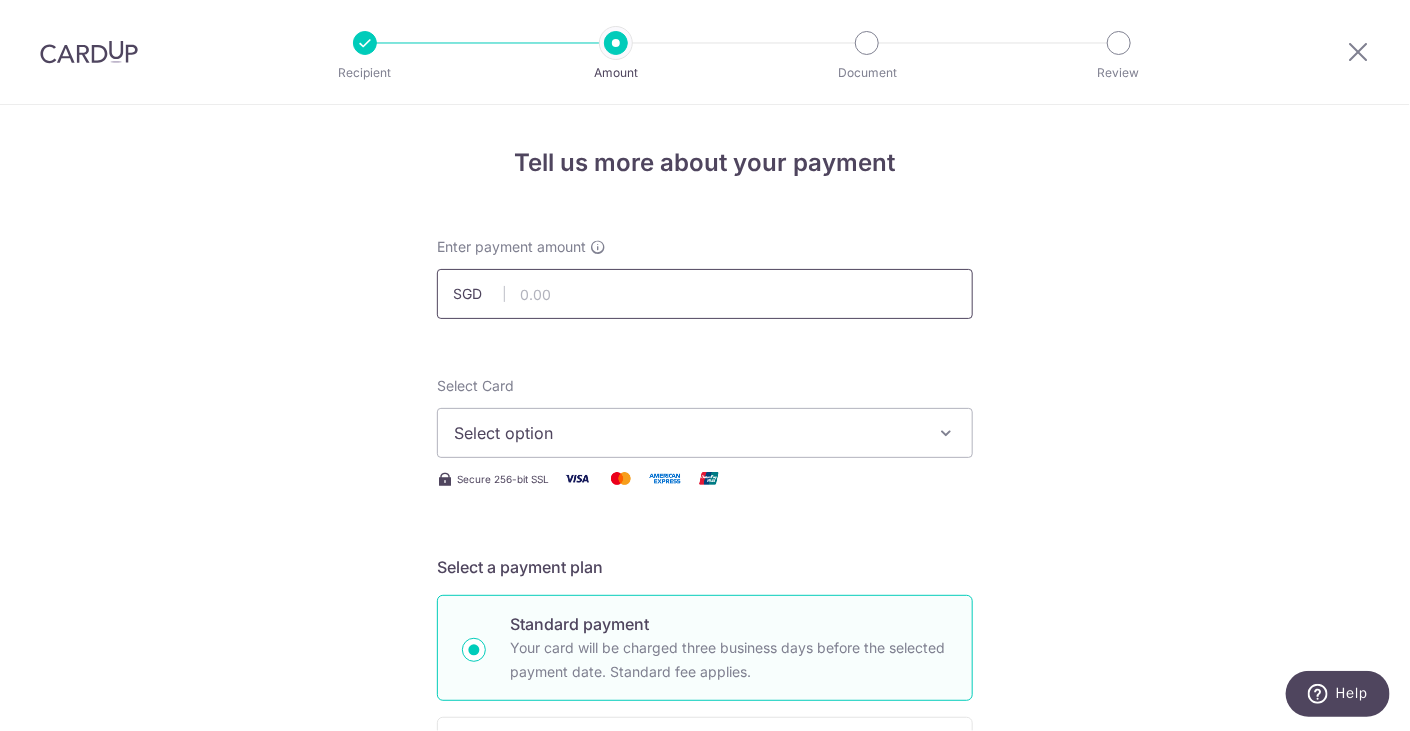 type on "1,048.00" 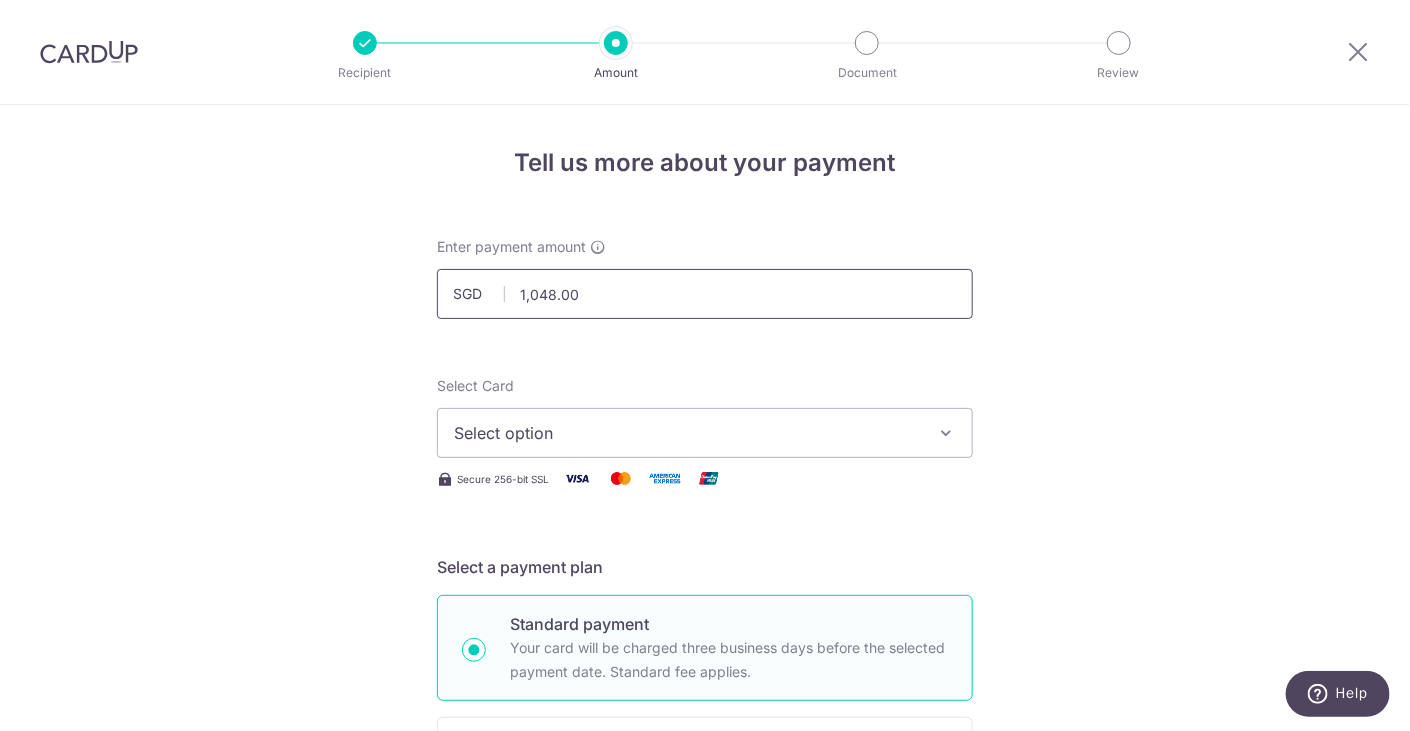 type on "0072911264" 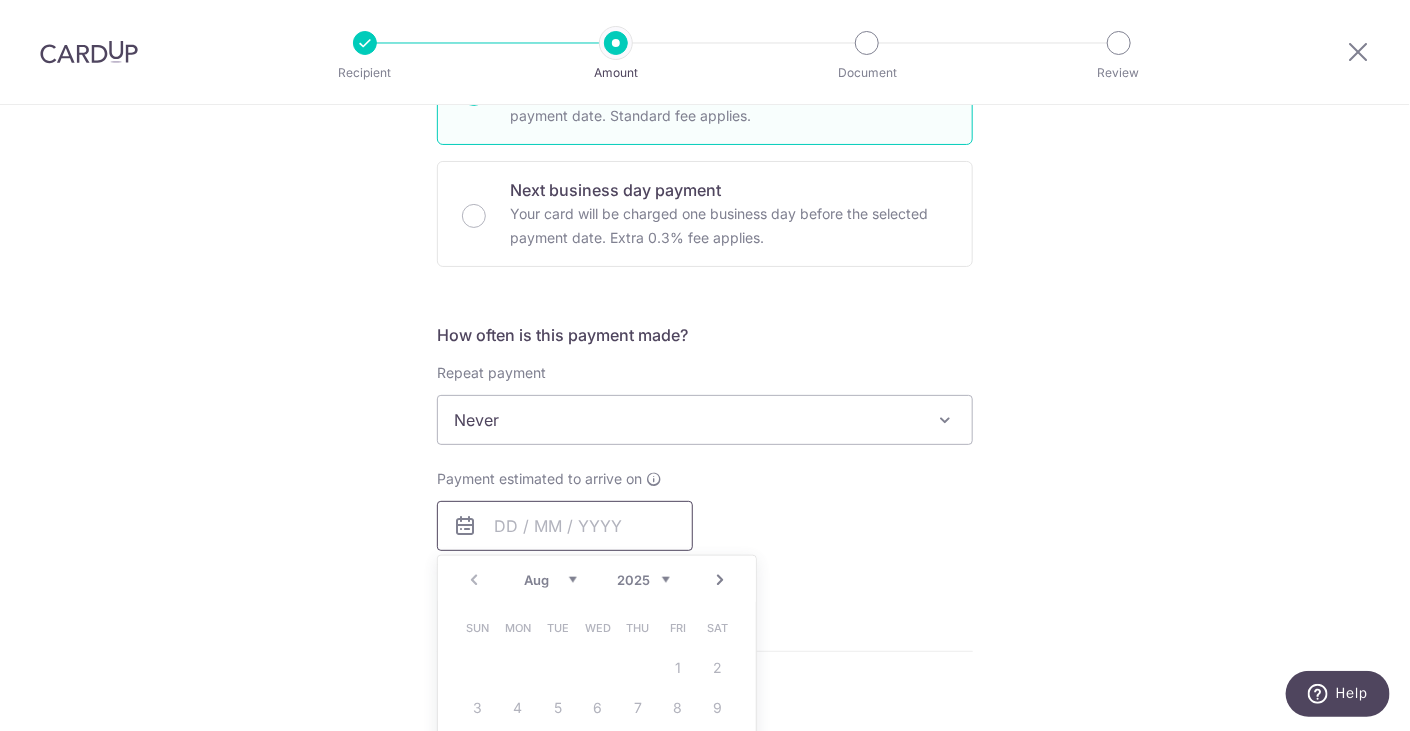 type on "1,048.00" 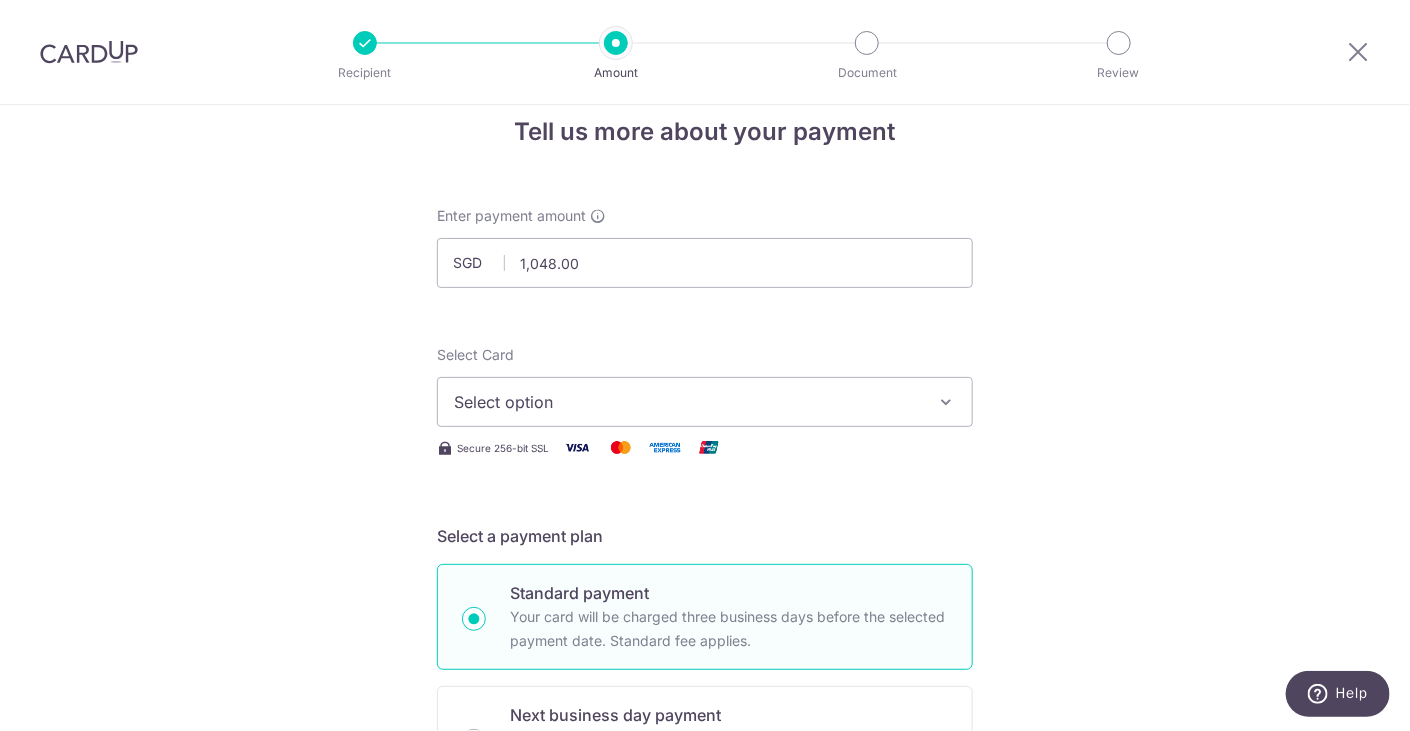 scroll, scrollTop: 5, scrollLeft: 0, axis: vertical 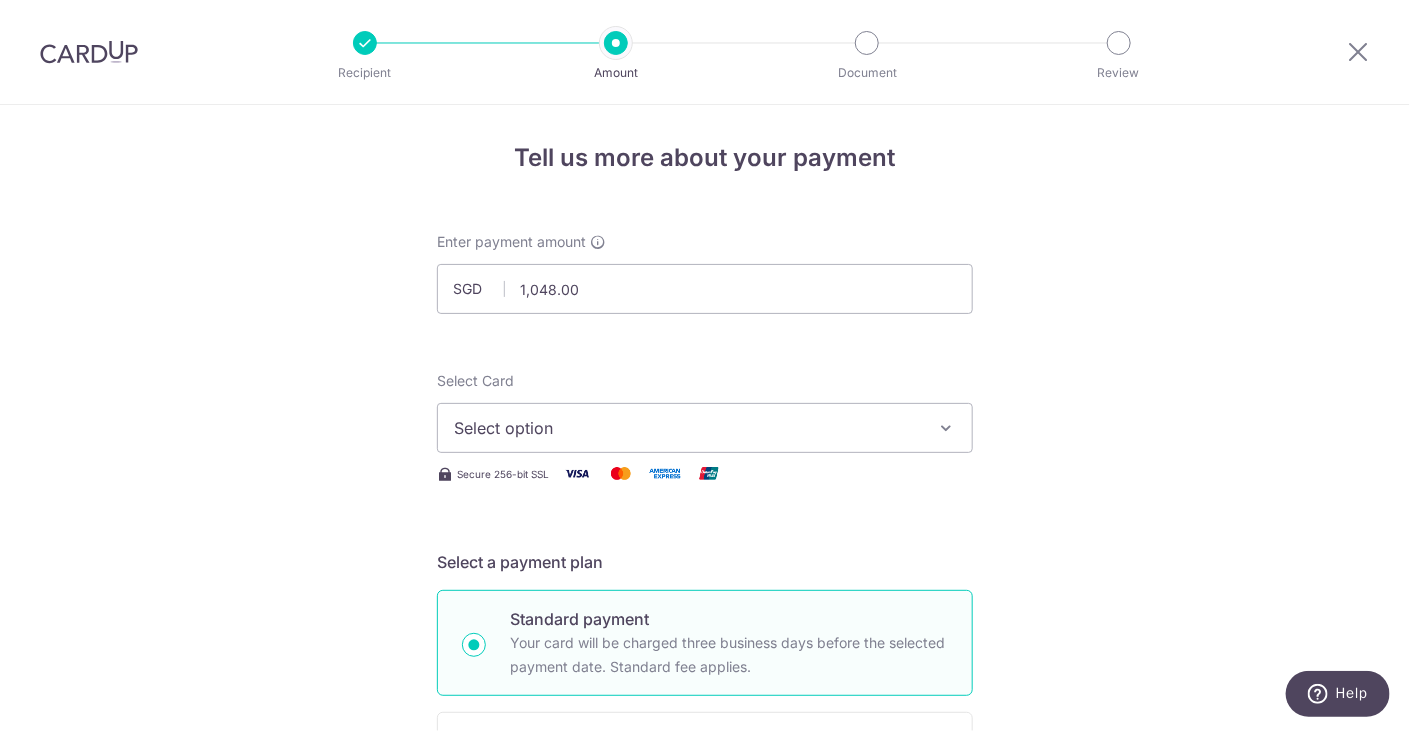 click on "Select option" at bounding box center (687, 428) 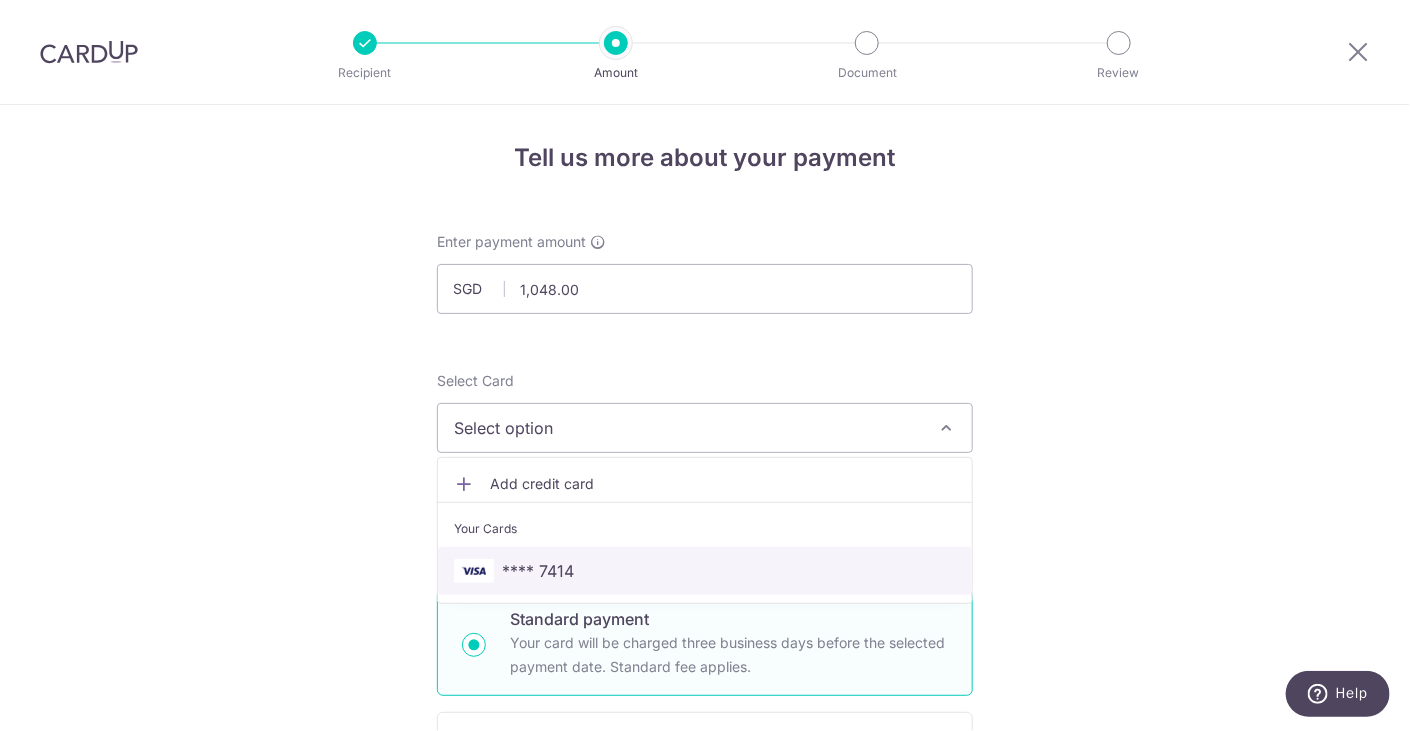 click on "**** 7414" at bounding box center (705, 571) 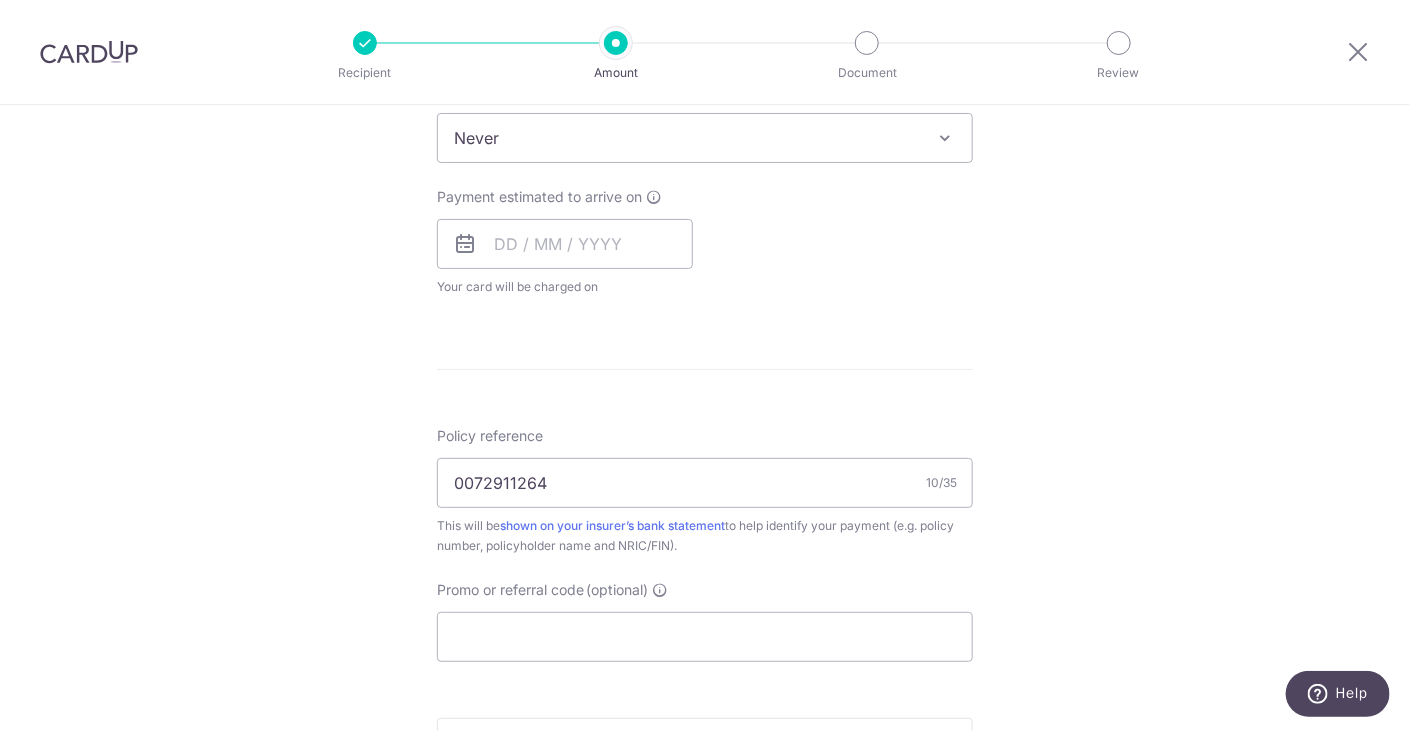 scroll, scrollTop: 842, scrollLeft: 0, axis: vertical 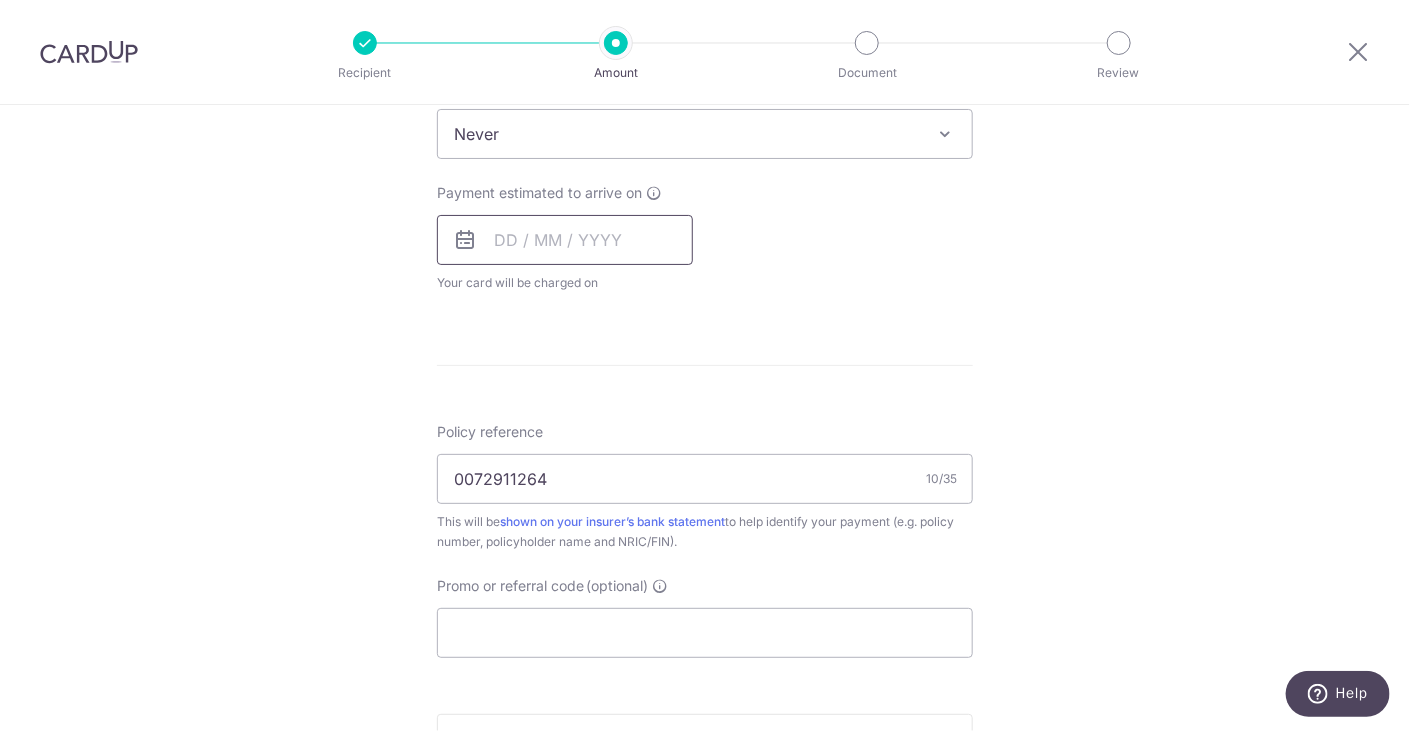 click at bounding box center [565, 240] 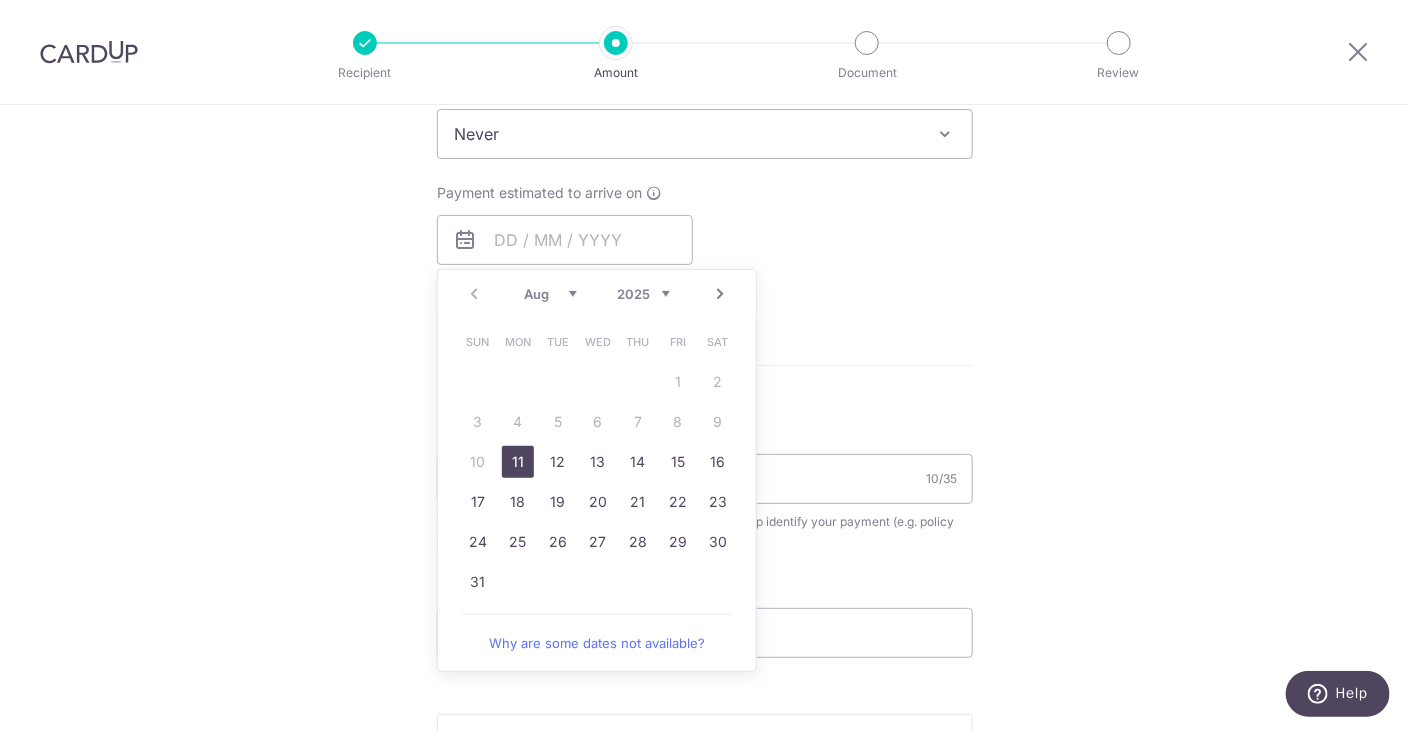 click on "11" at bounding box center (518, 462) 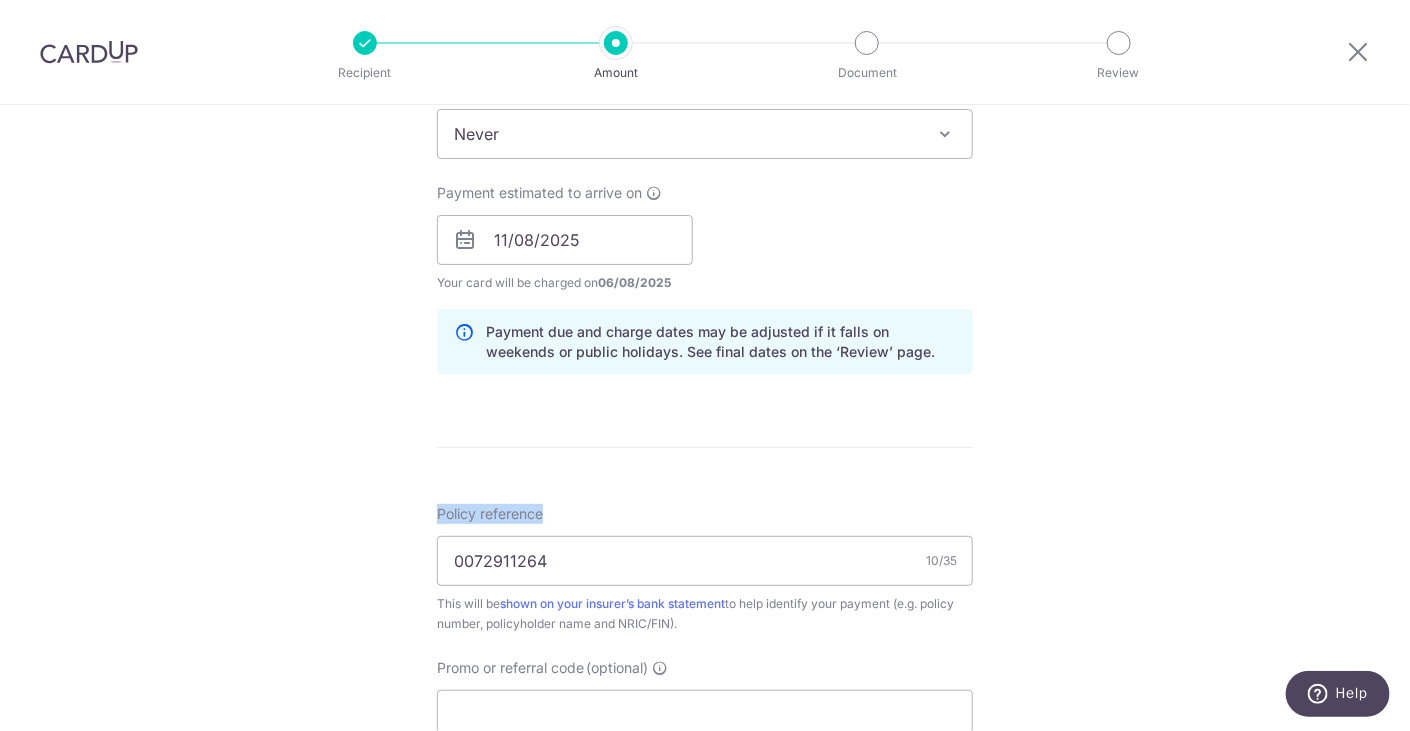 drag, startPoint x: 1396, startPoint y: 423, endPoint x: 1395, endPoint y: 532, distance: 109.004585 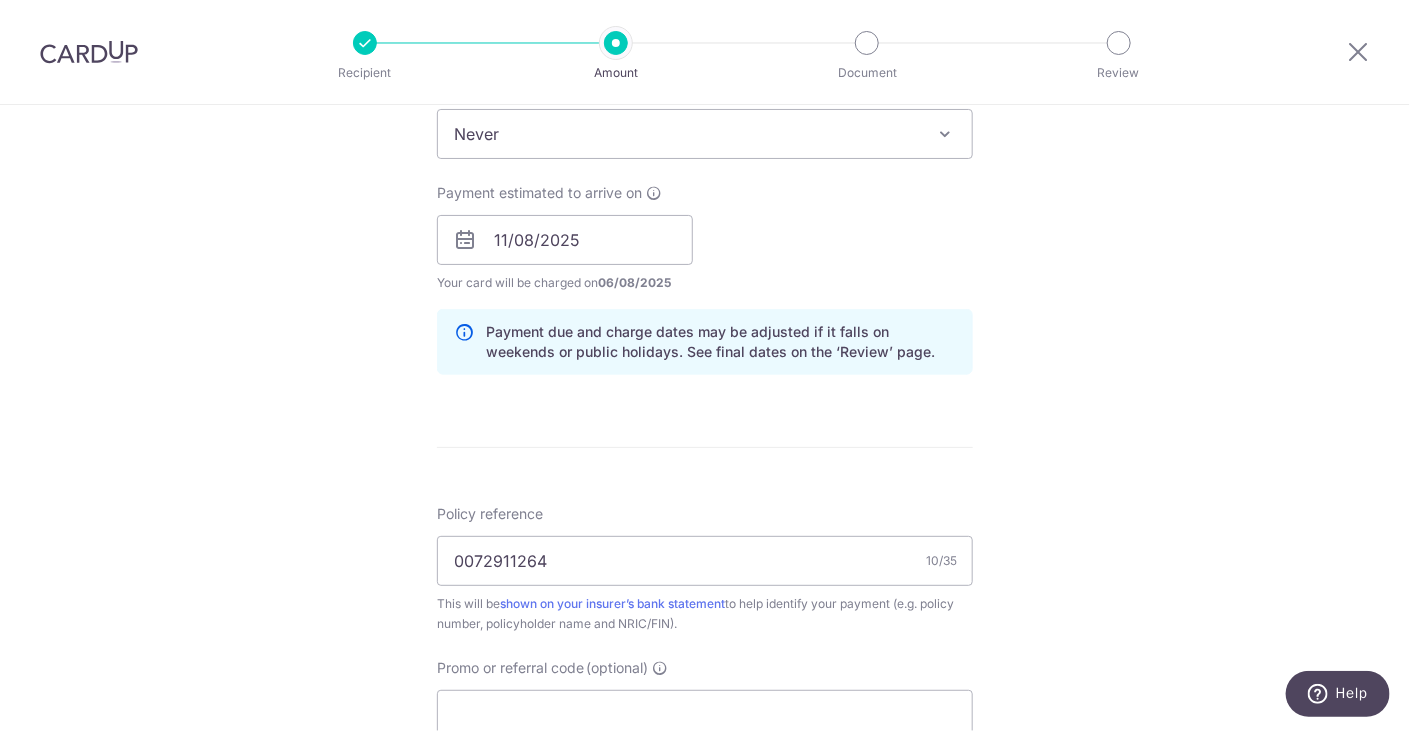 drag, startPoint x: 1395, startPoint y: 532, endPoint x: 1220, endPoint y: 508, distance: 176.63805 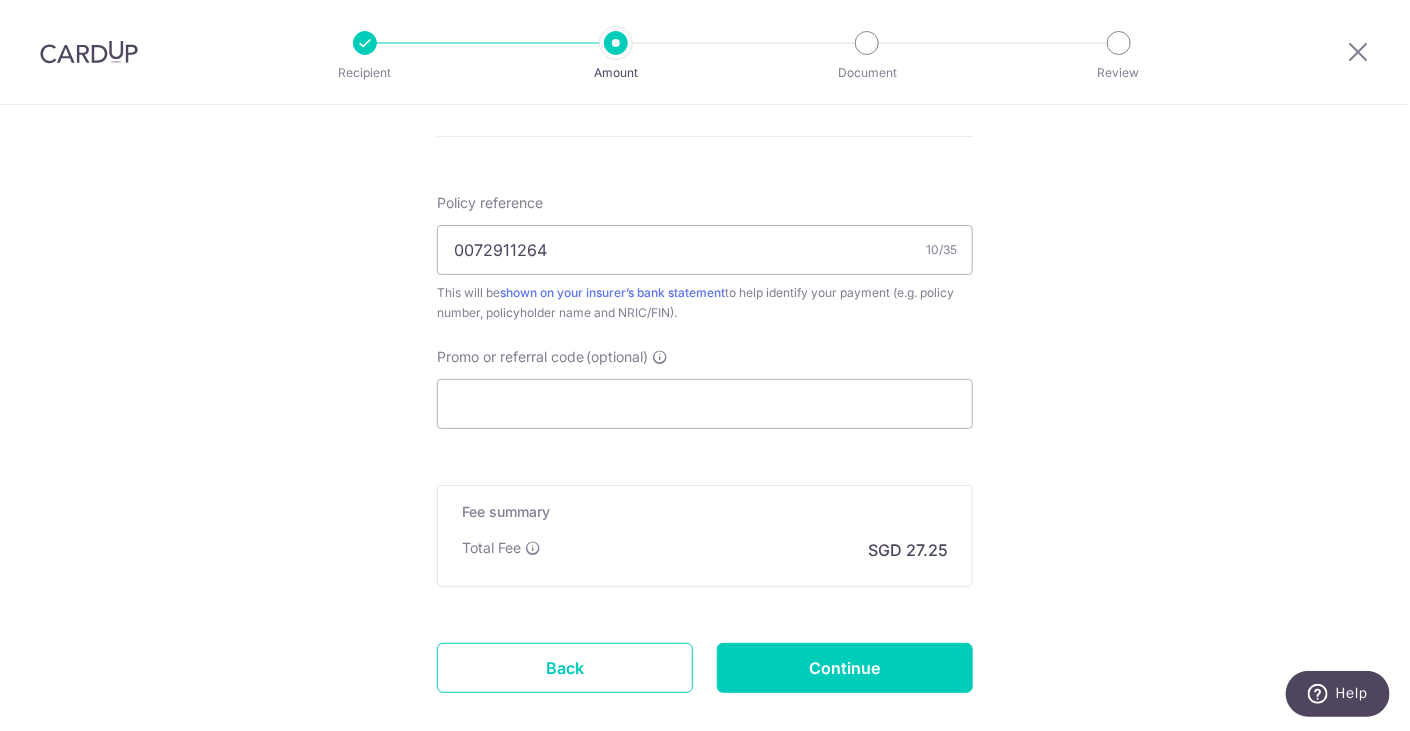 scroll, scrollTop: 1237, scrollLeft: 0, axis: vertical 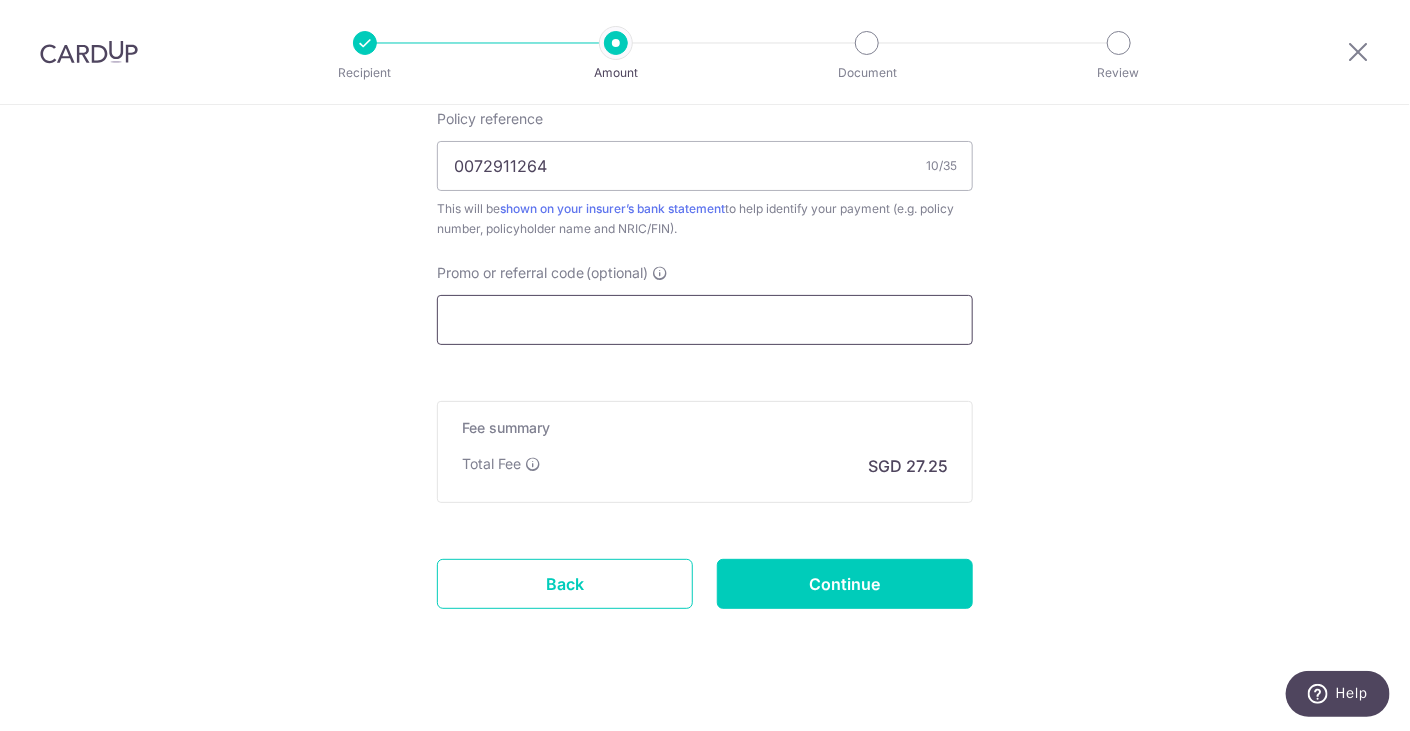 click on "Promo or referral code
(optional)" at bounding box center [705, 320] 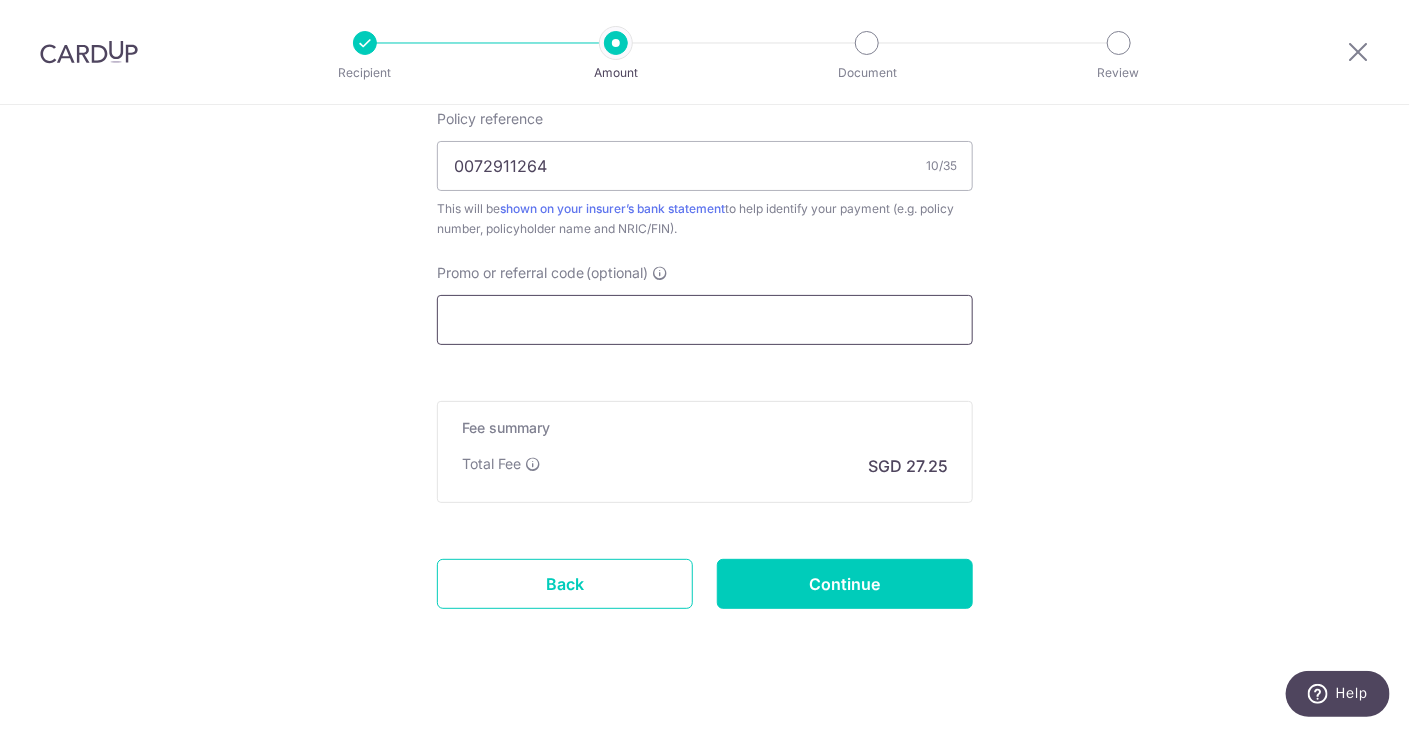 paste on "OFF225" 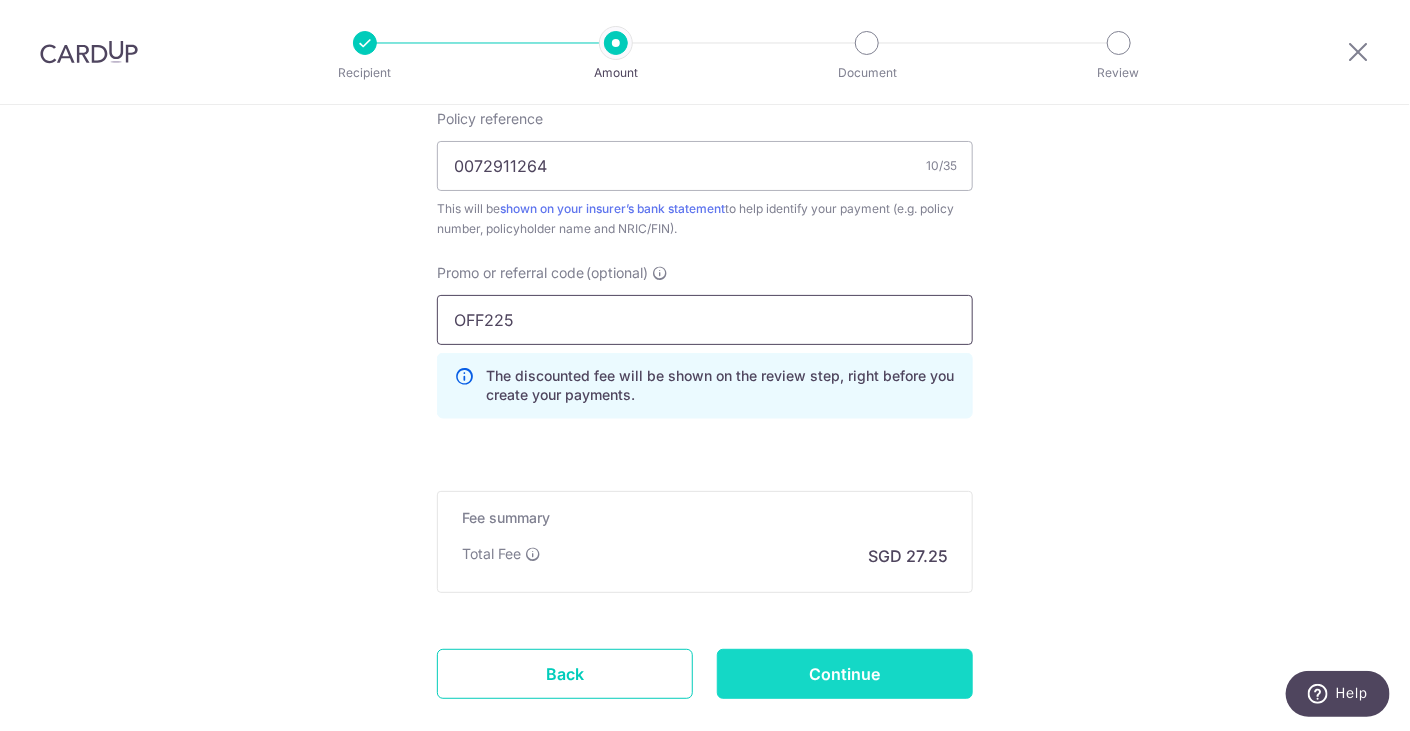 type on "OFF225" 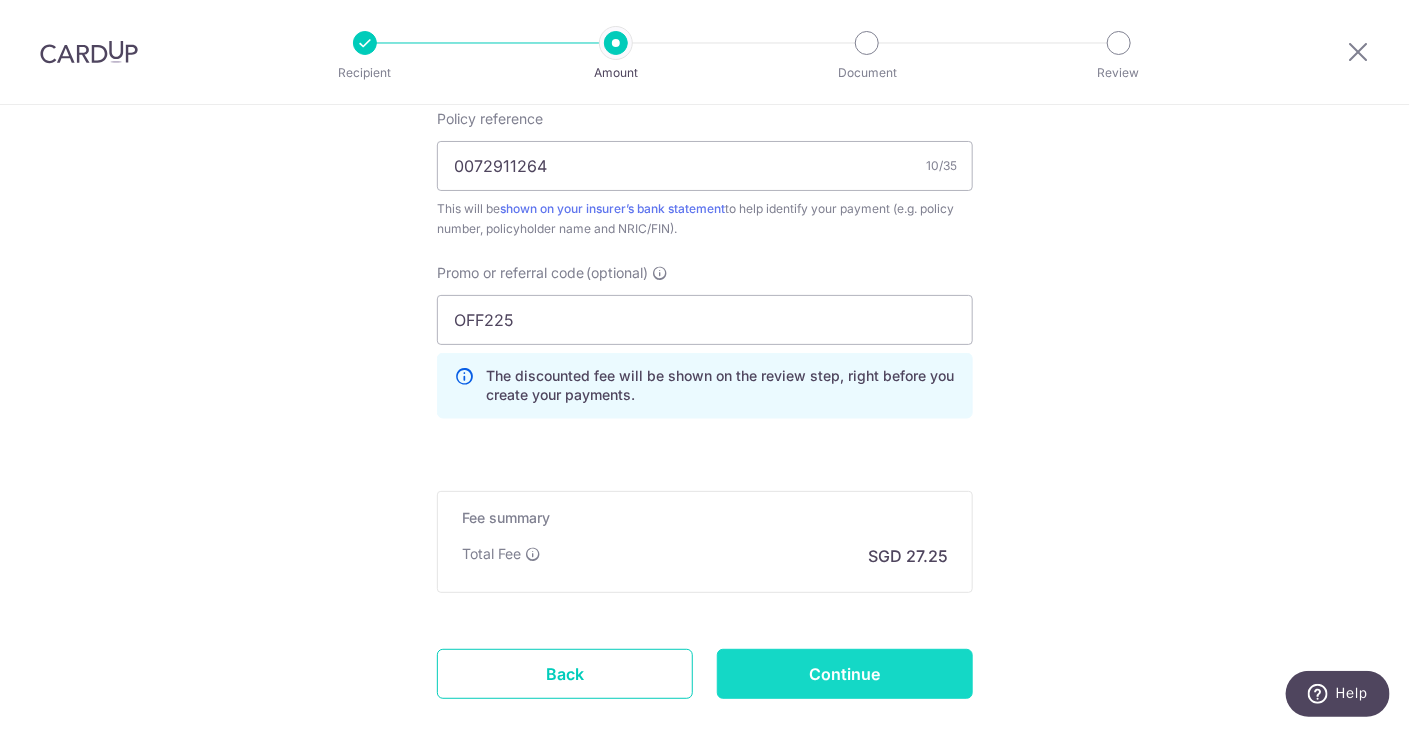 click on "Continue" at bounding box center (845, 674) 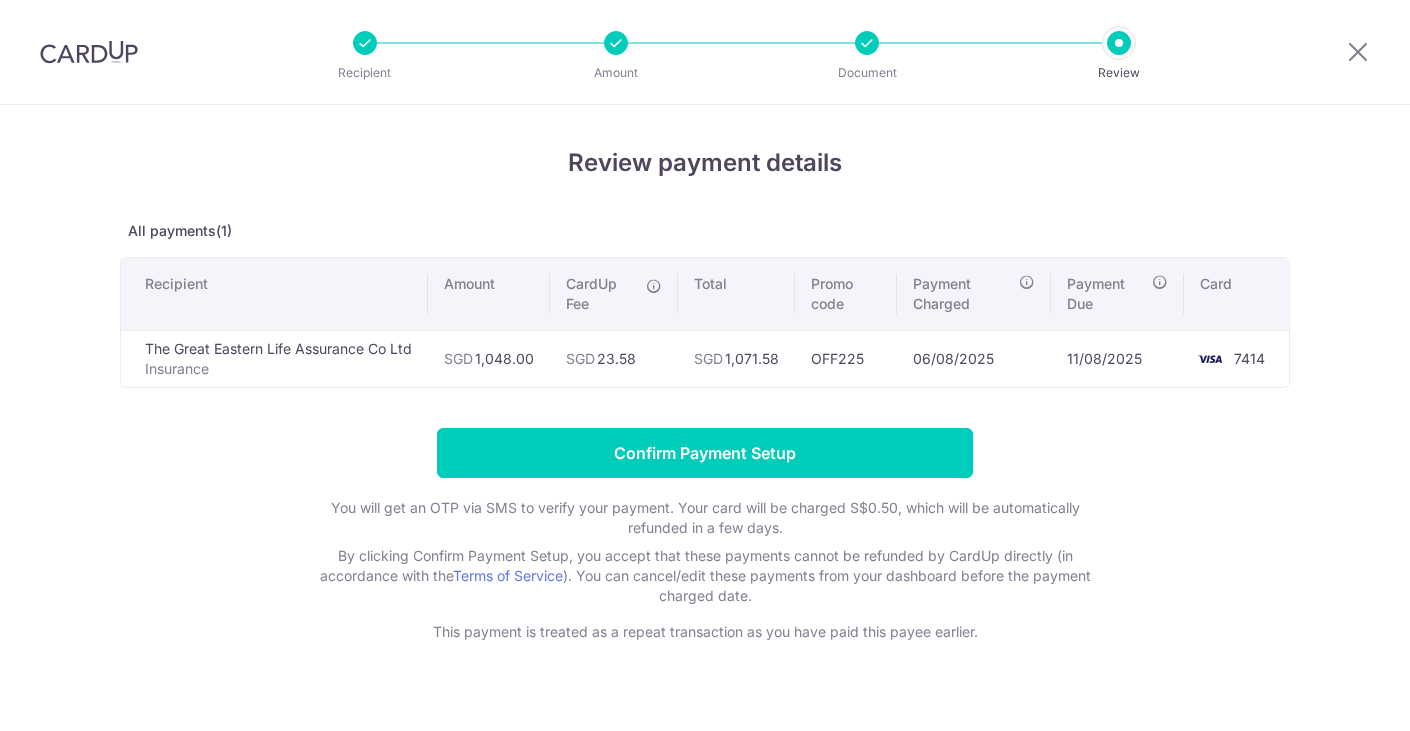 scroll, scrollTop: 0, scrollLeft: 0, axis: both 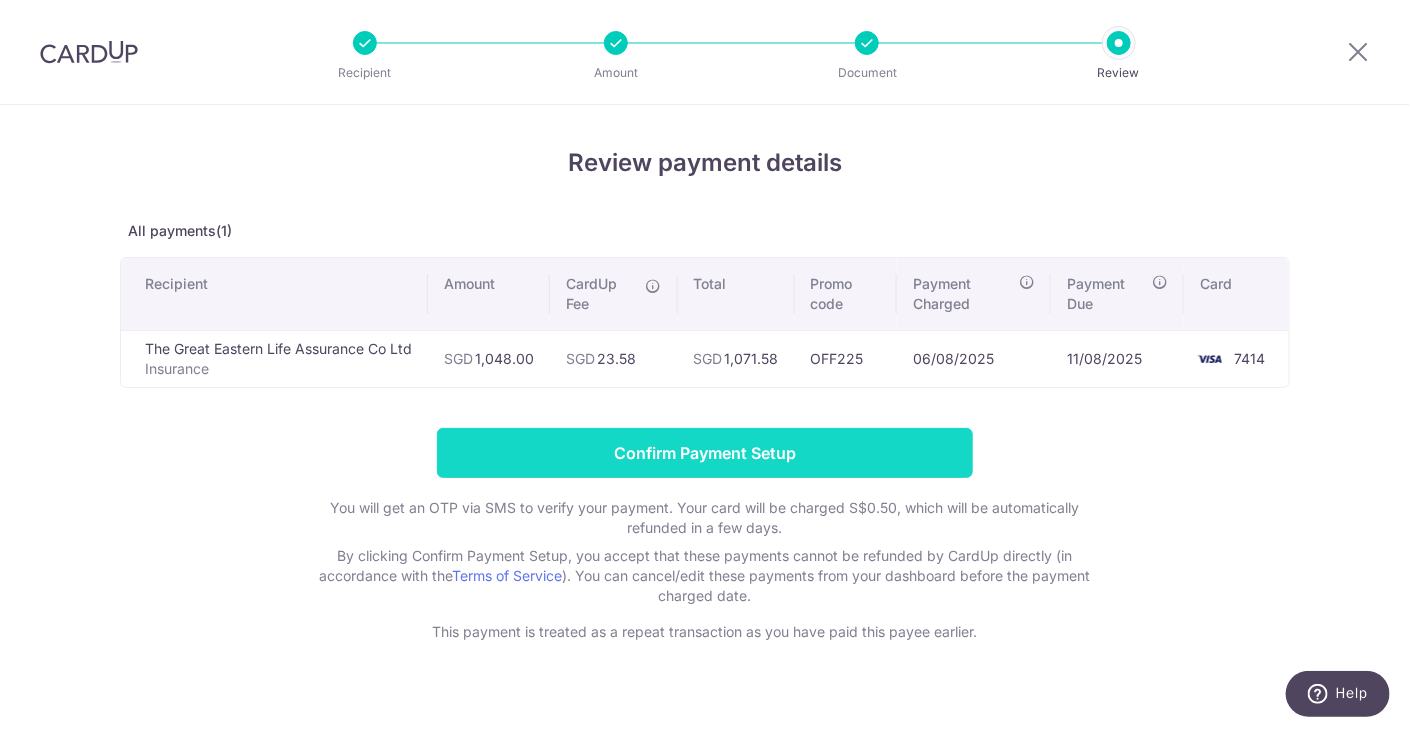 click on "Confirm Payment Setup" at bounding box center [705, 453] 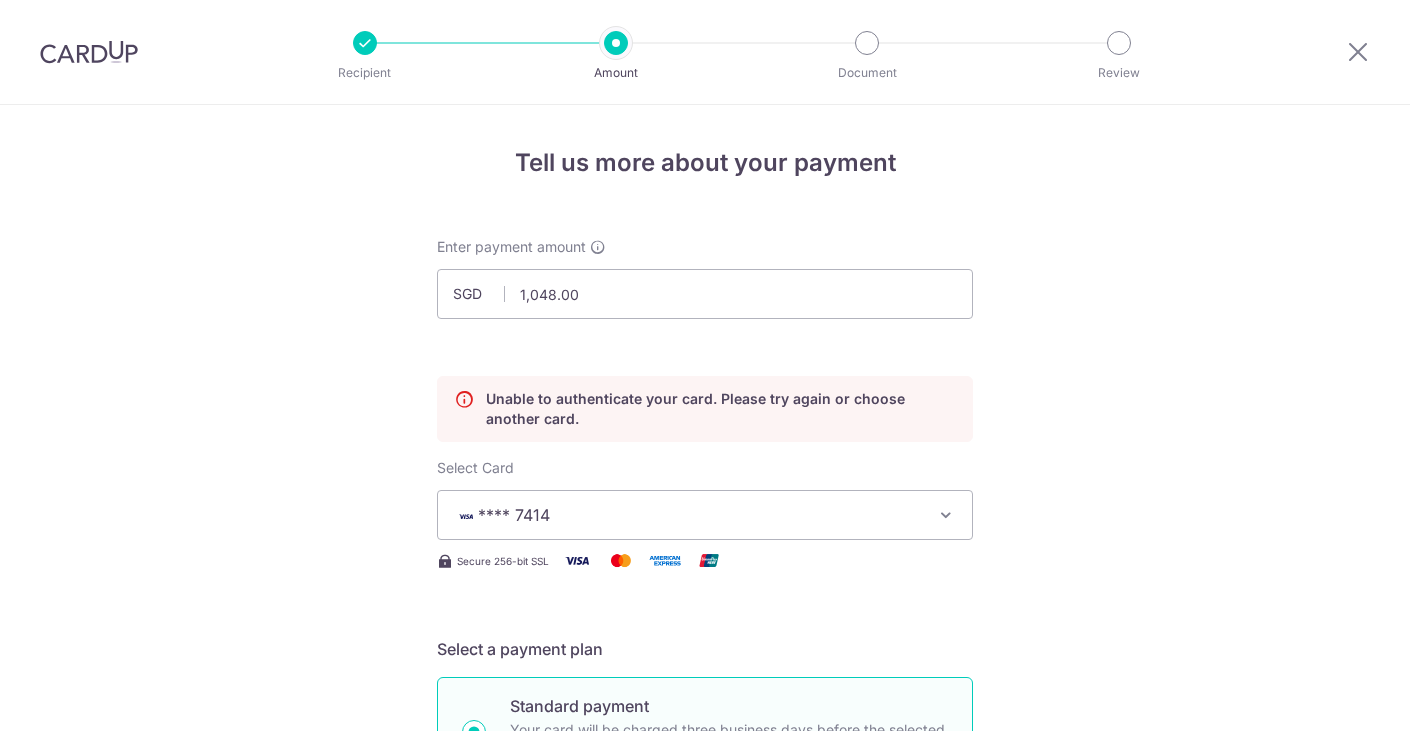 scroll, scrollTop: 0, scrollLeft: 0, axis: both 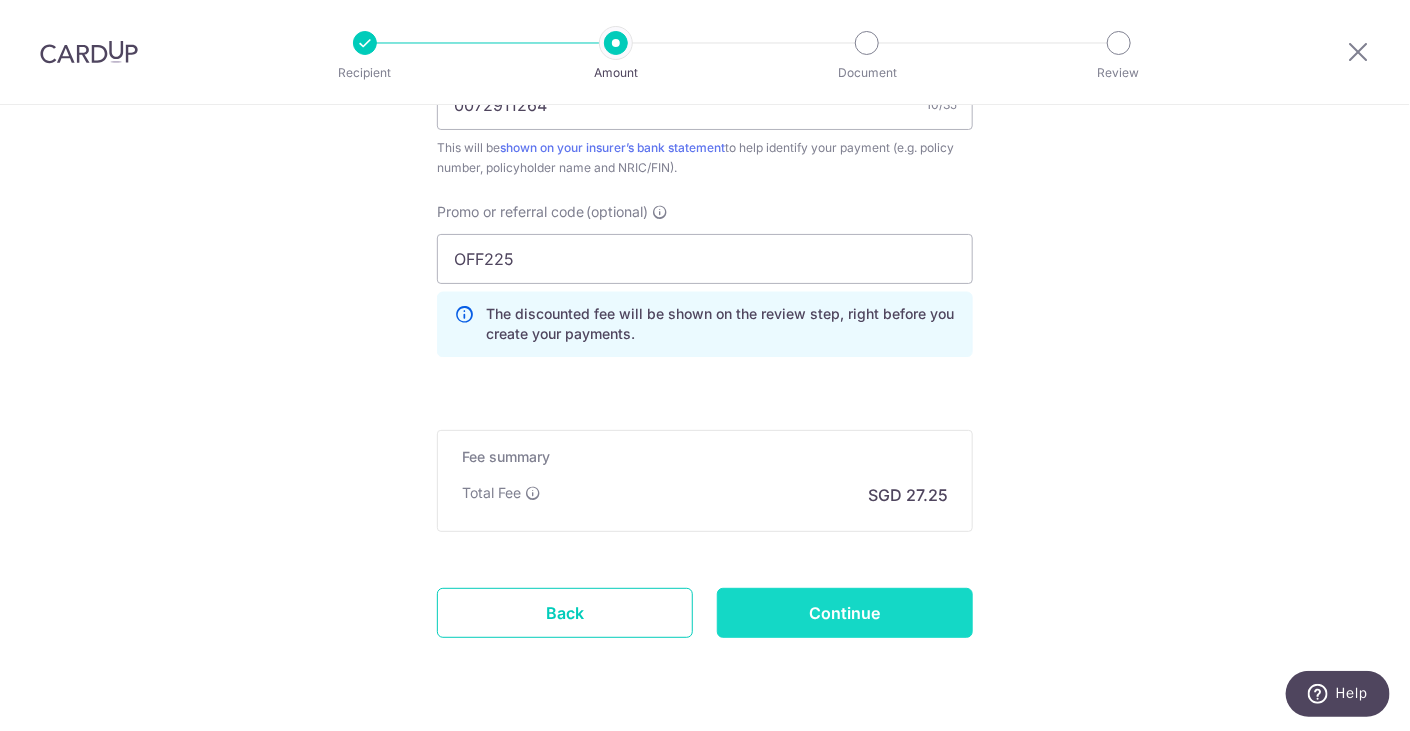 click on "Continue" at bounding box center (845, 613) 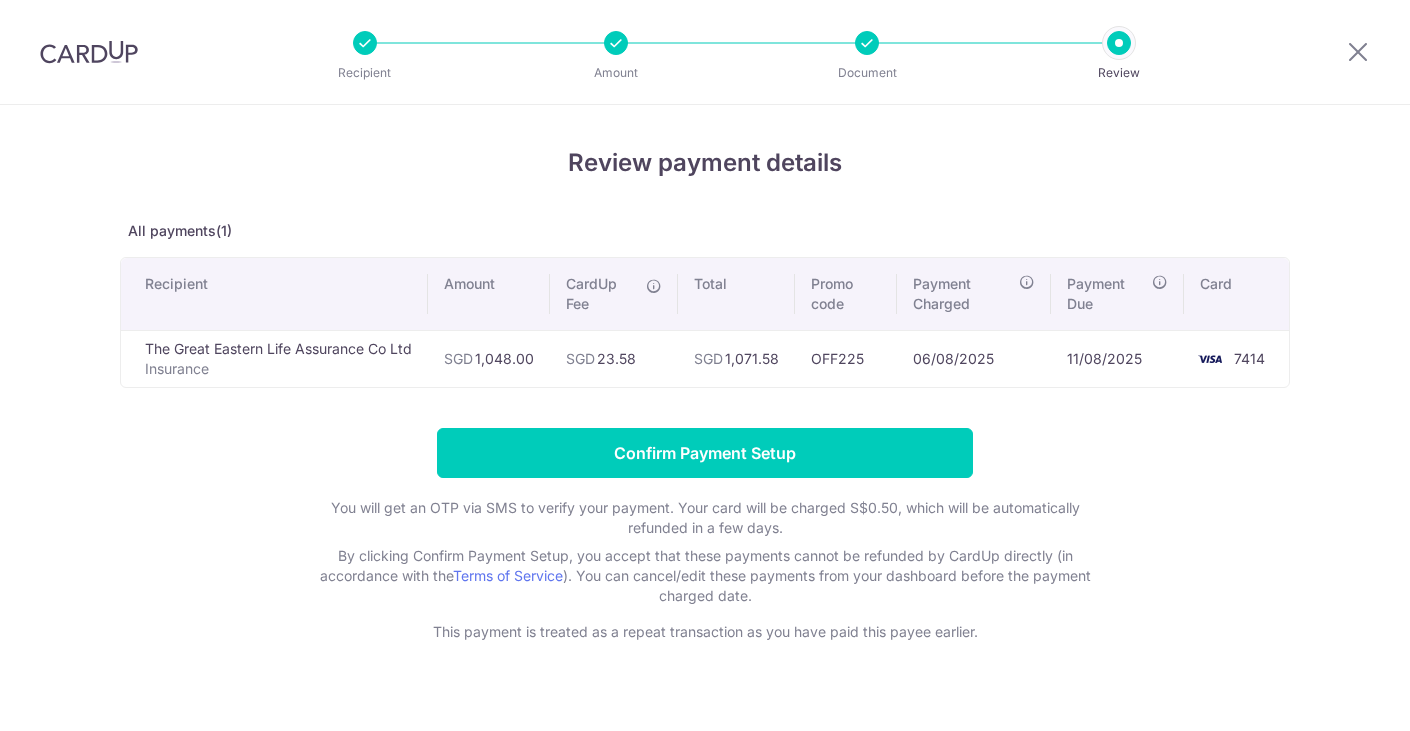 scroll, scrollTop: 0, scrollLeft: 0, axis: both 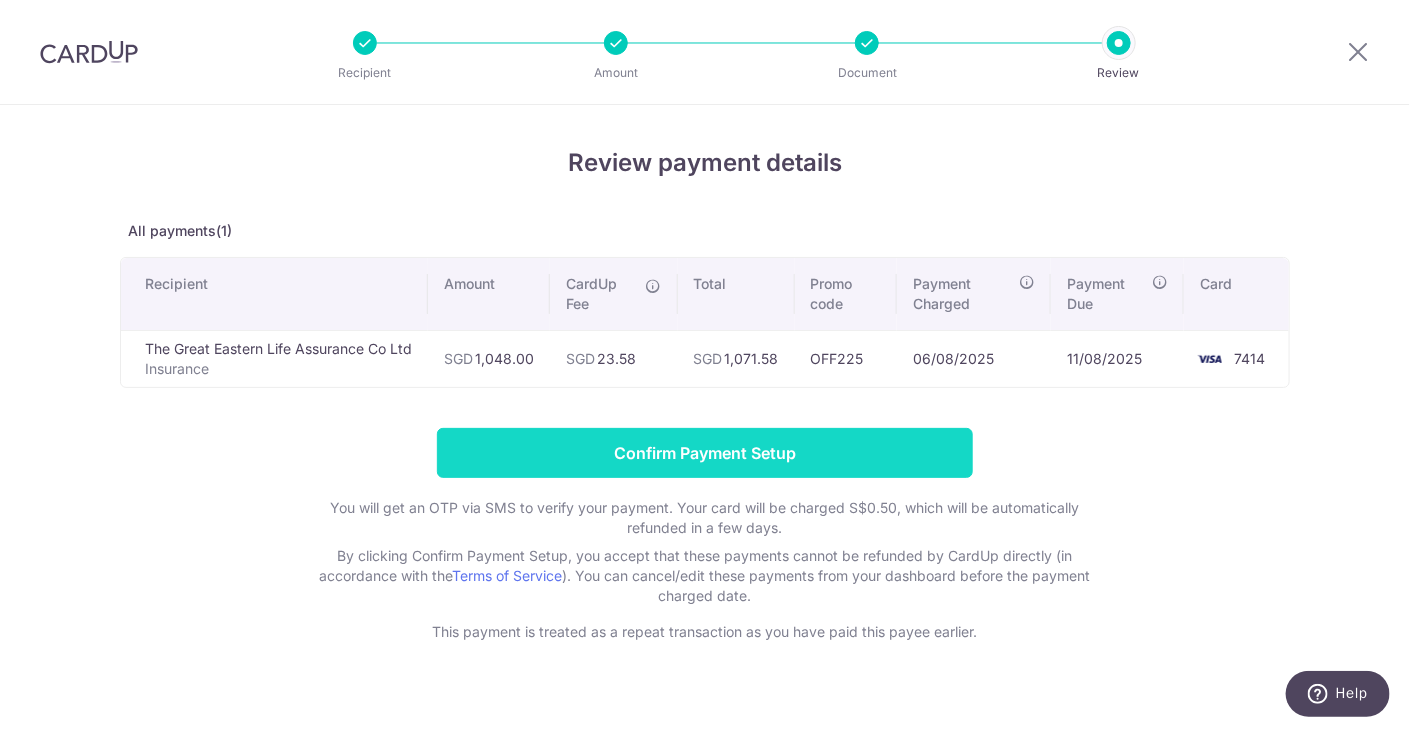 click on "Confirm Payment Setup" at bounding box center [705, 453] 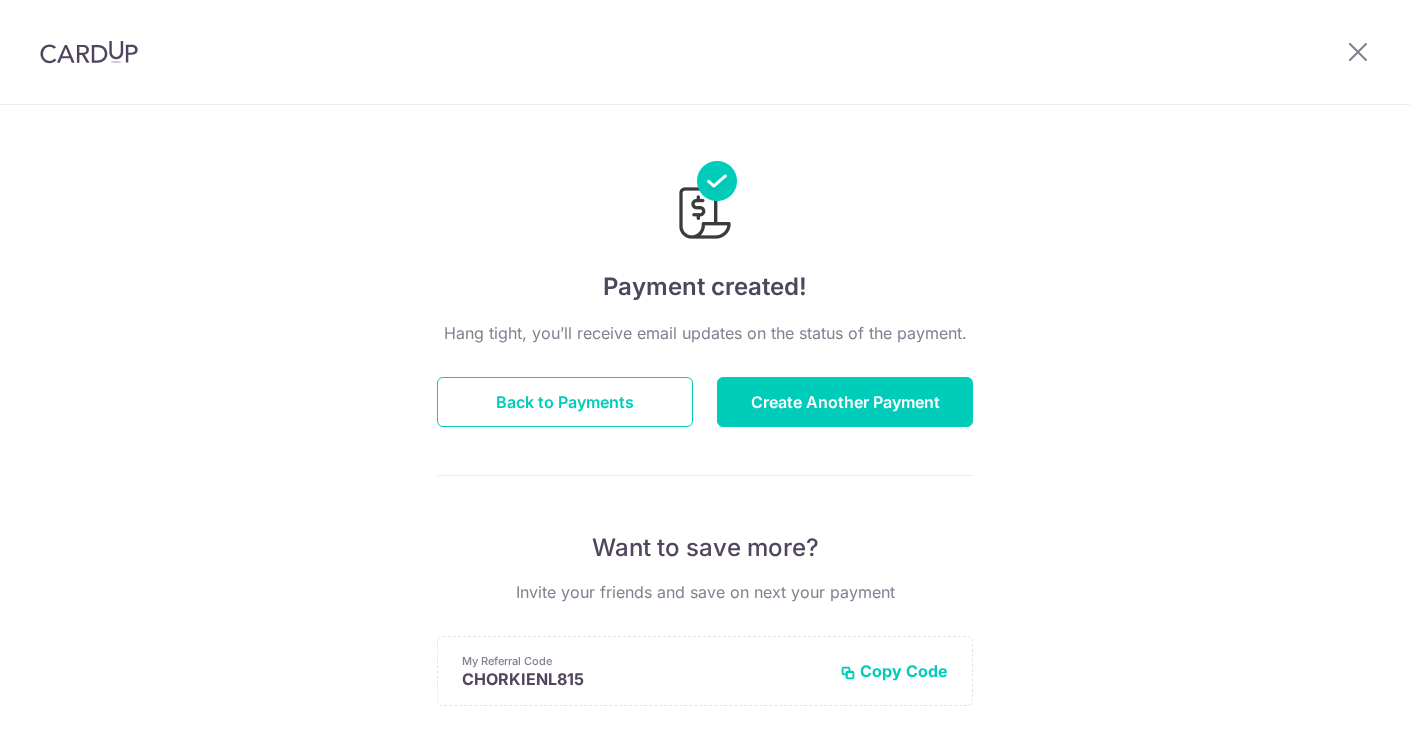 scroll, scrollTop: 0, scrollLeft: 0, axis: both 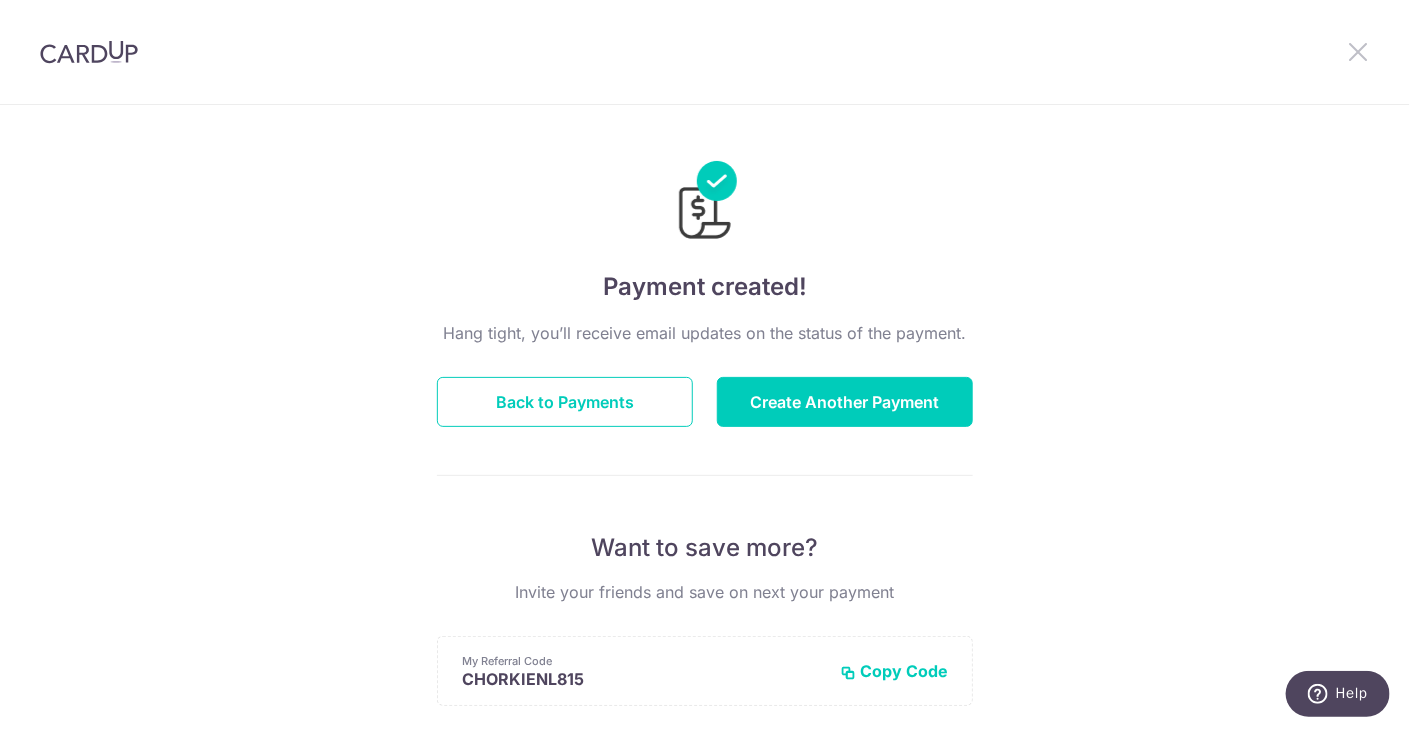 click at bounding box center [1358, 51] 